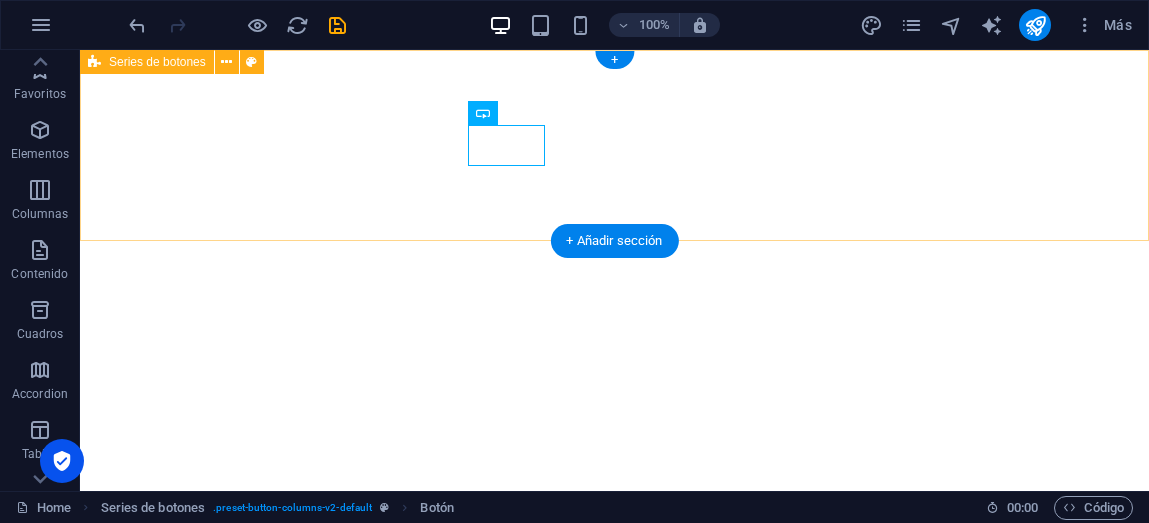 scroll, scrollTop: 0, scrollLeft: 0, axis: both 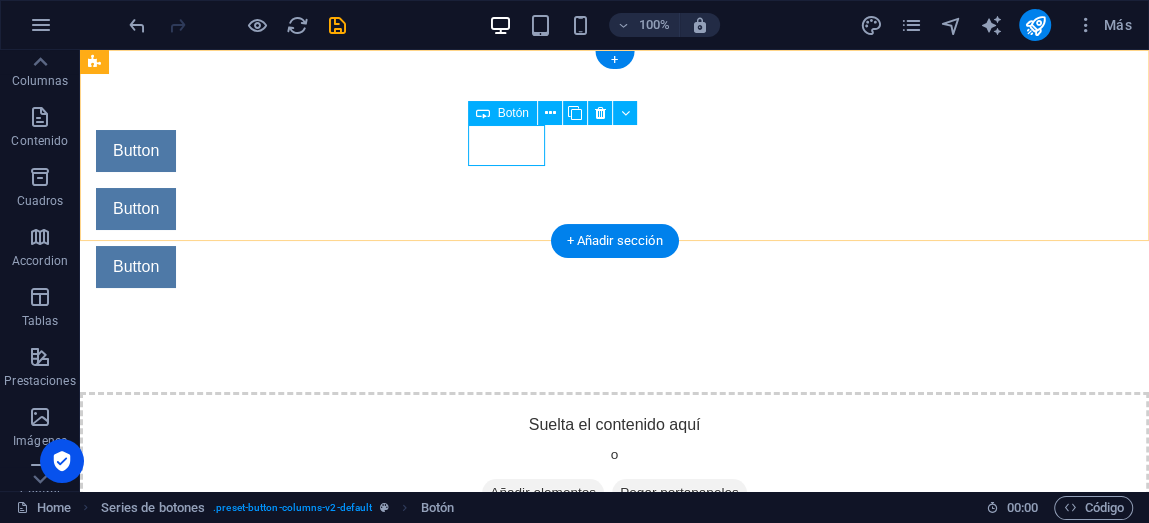 click on "Button" at bounding box center [568, 151] 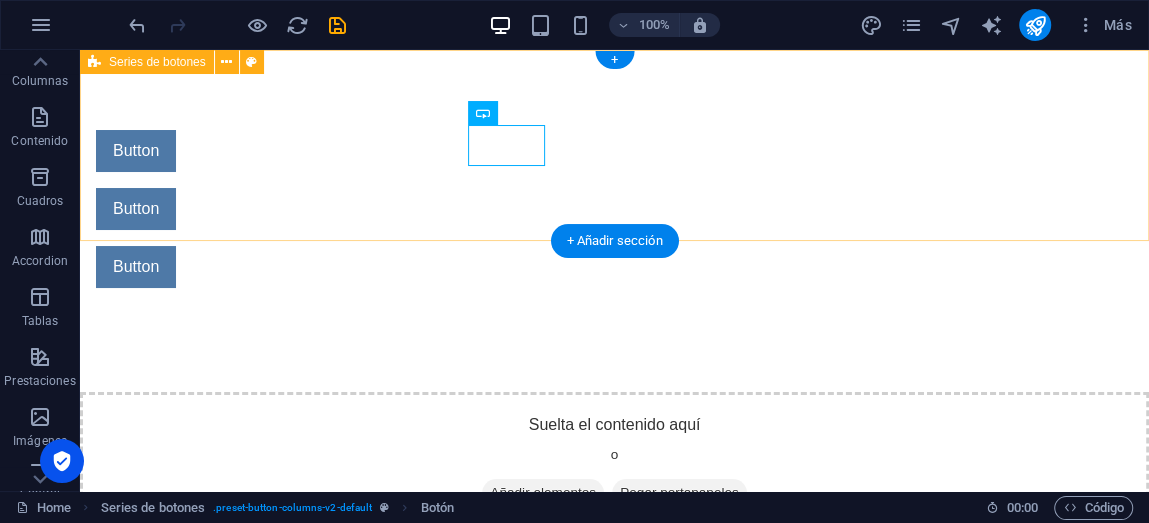 drag, startPoint x: 398, startPoint y: 210, endPoint x: 473, endPoint y: 173, distance: 83.630135 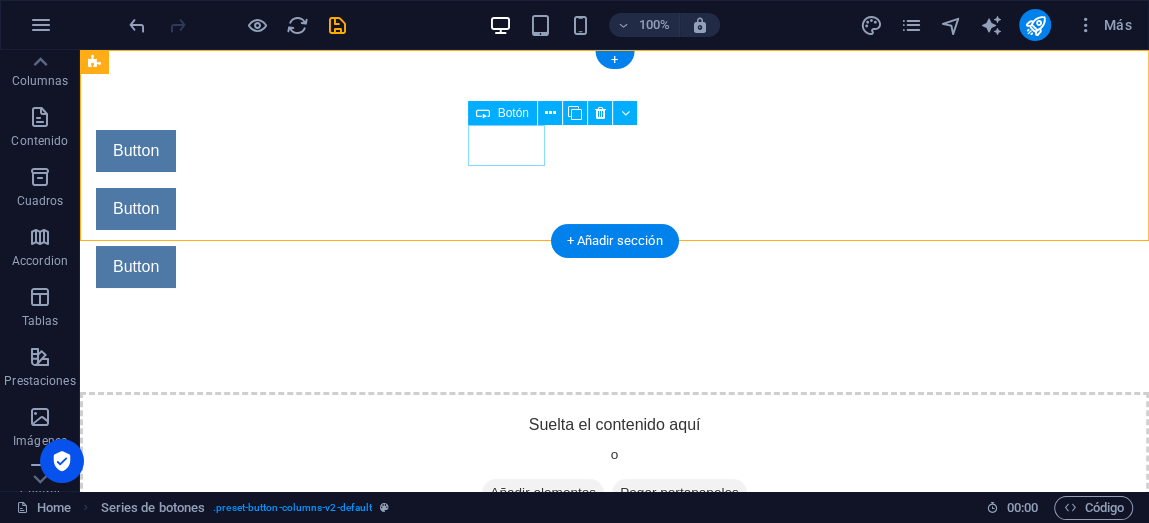 drag, startPoint x: 502, startPoint y: 152, endPoint x: 469, endPoint y: 223, distance: 78.29432 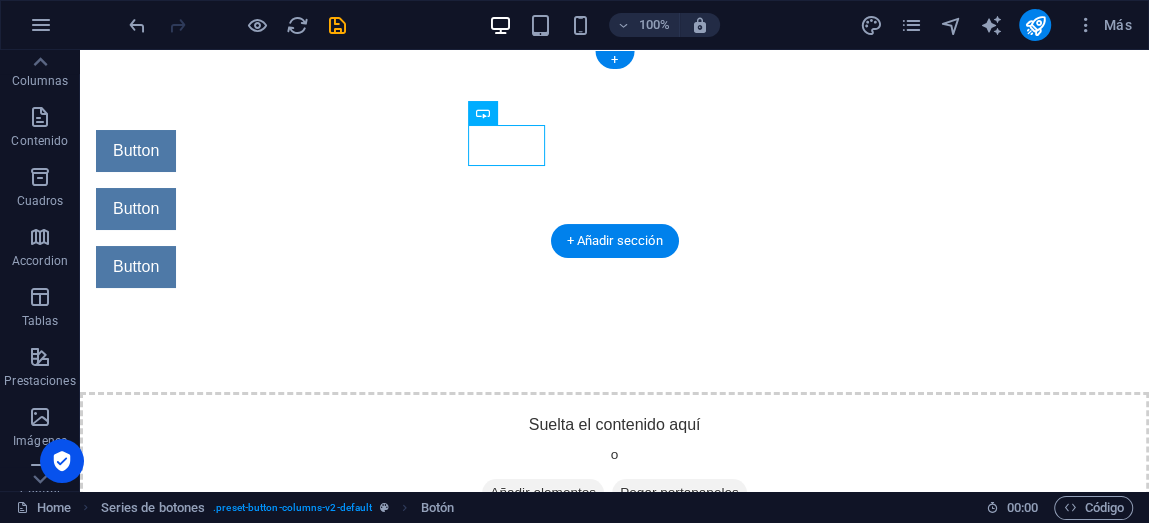 click on "Button Button Button" at bounding box center (614, 209) 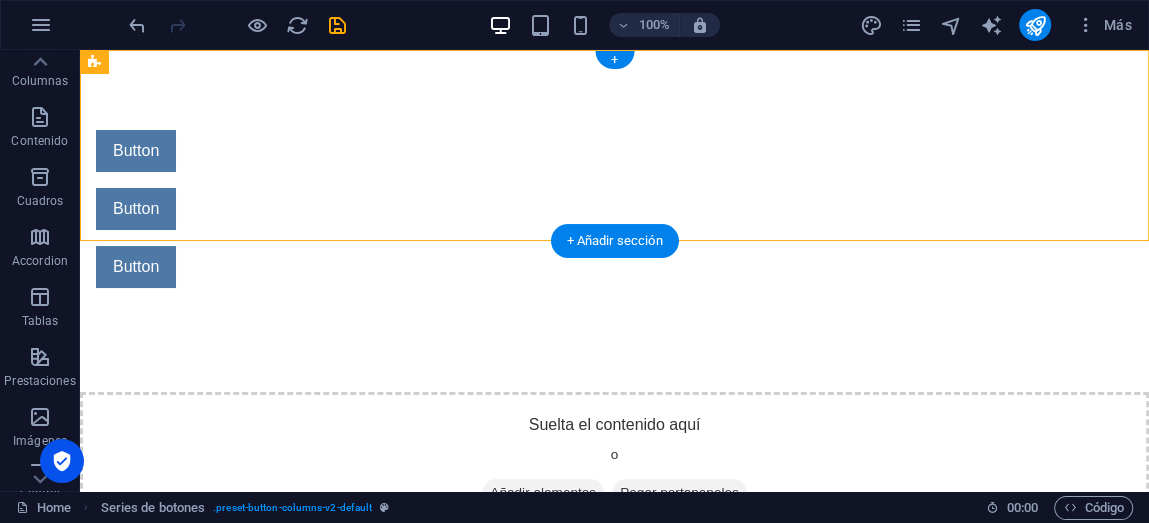 select on "rem" 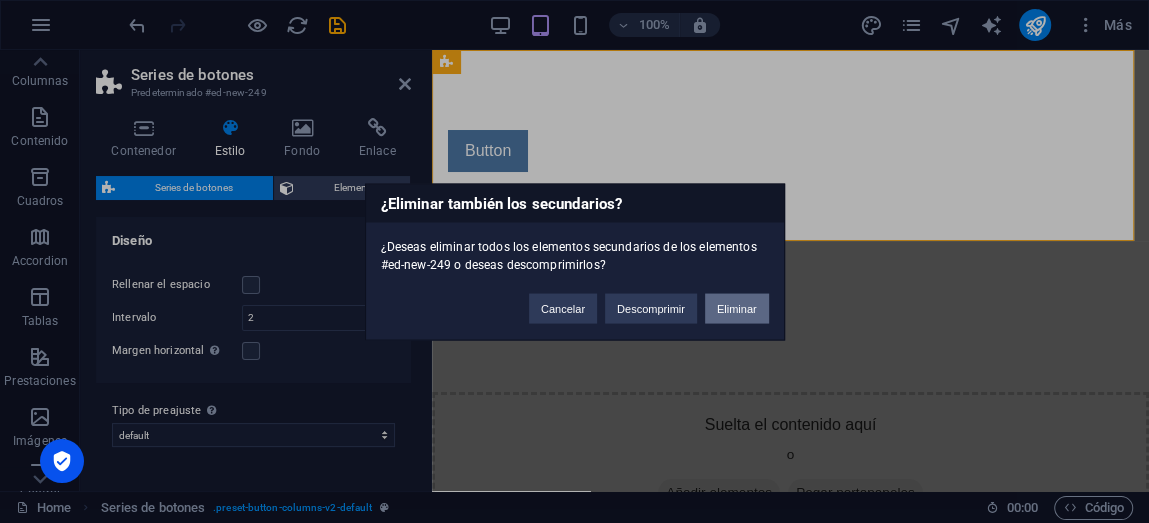 drag, startPoint x: 715, startPoint y: 273, endPoint x: 745, endPoint y: 310, distance: 47.63402 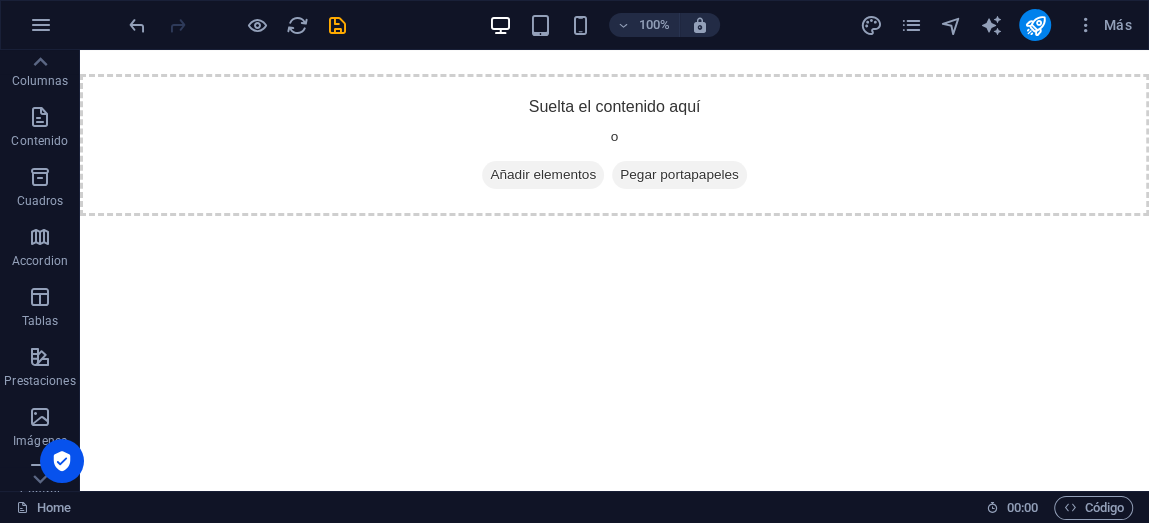 drag, startPoint x: 368, startPoint y: 251, endPoint x: 291, endPoint y: 47, distance: 218.04816 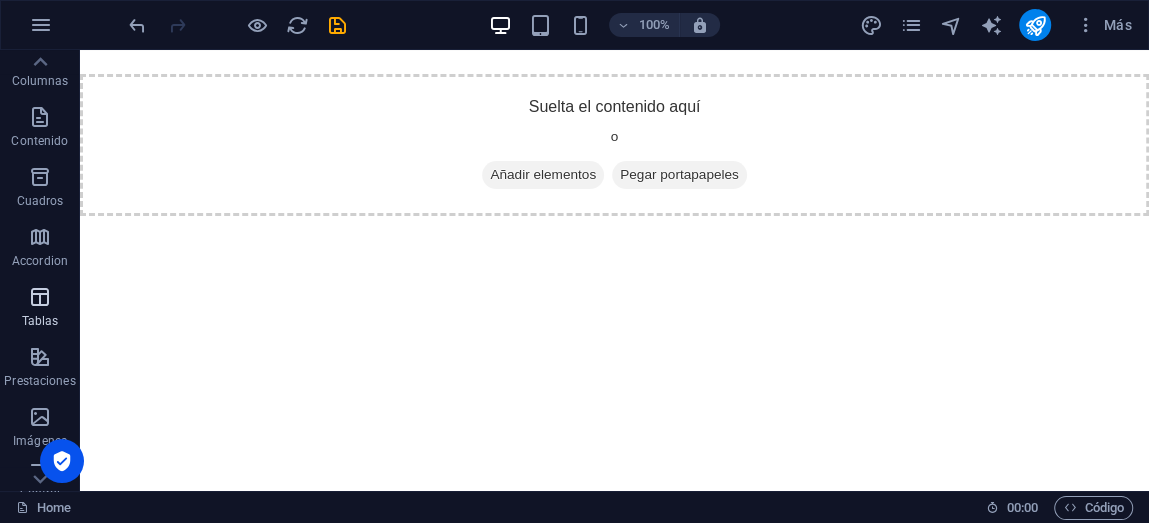 click on "Tablas" at bounding box center [40, 309] 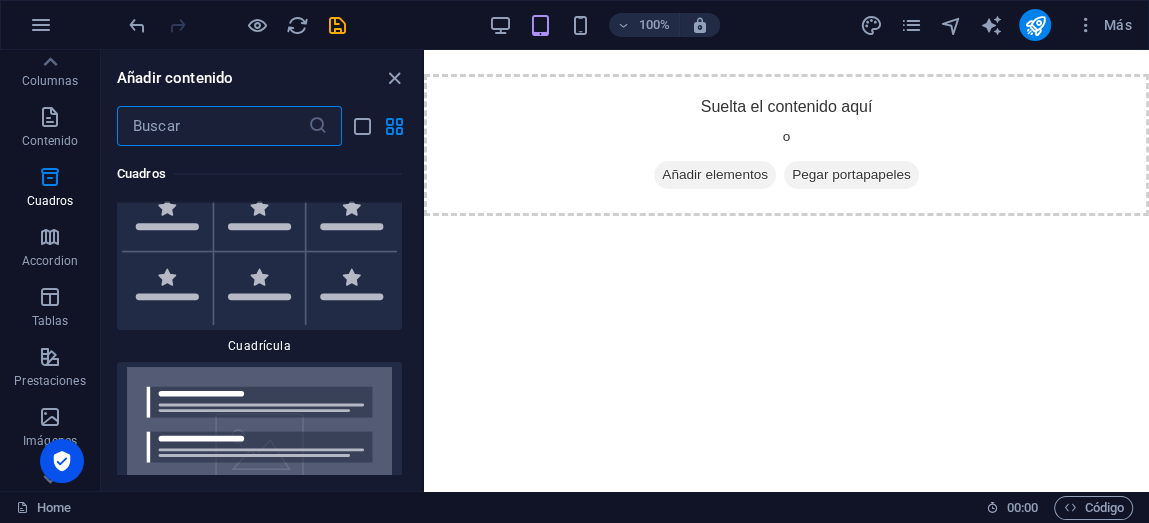 scroll, scrollTop: 11446, scrollLeft: 0, axis: vertical 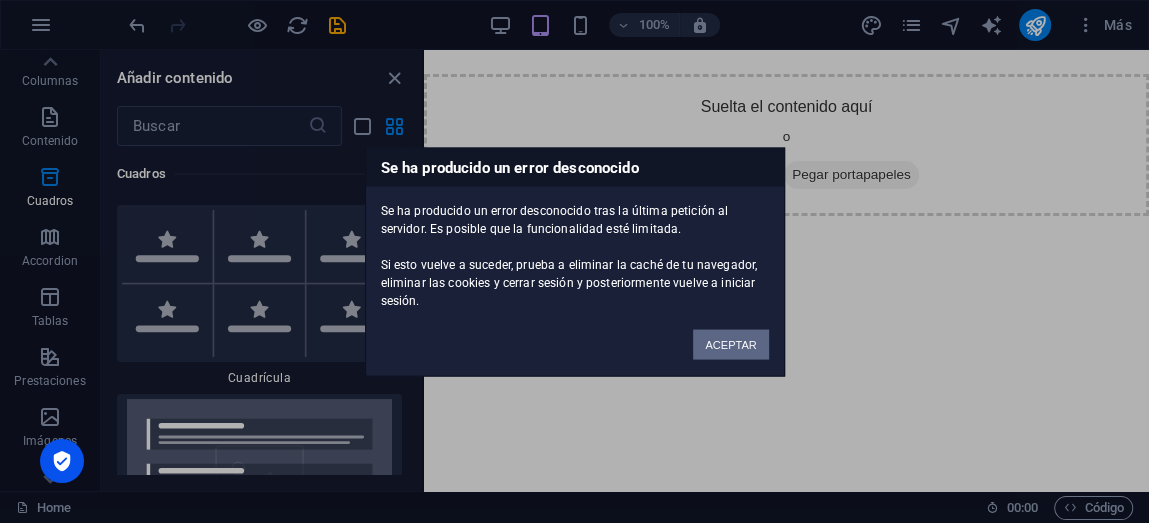 click on "ACEPTAR" at bounding box center [730, 344] 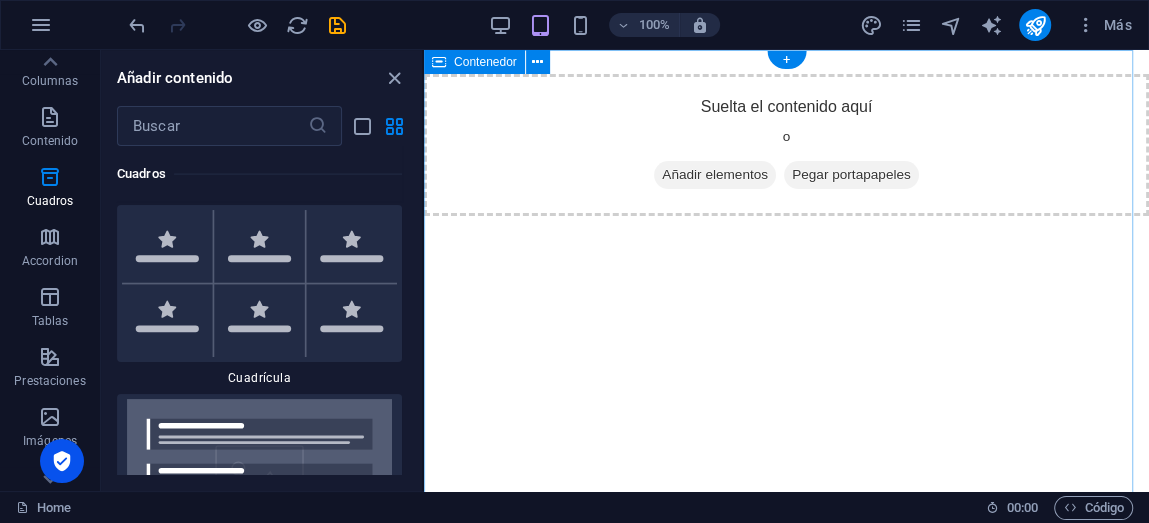 scroll, scrollTop: 0, scrollLeft: 0, axis: both 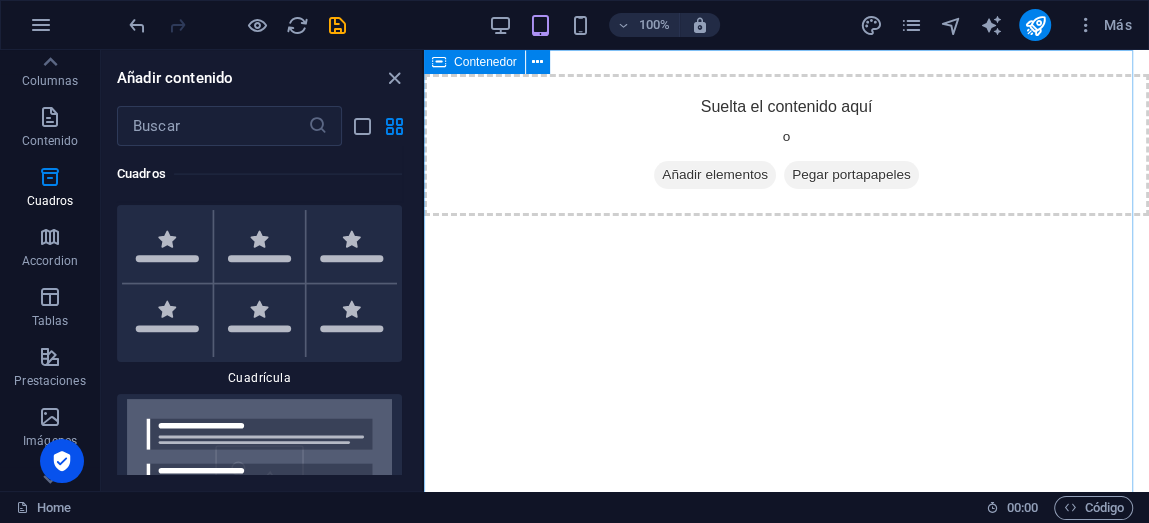 click on "Contenedor" at bounding box center [485, 62] 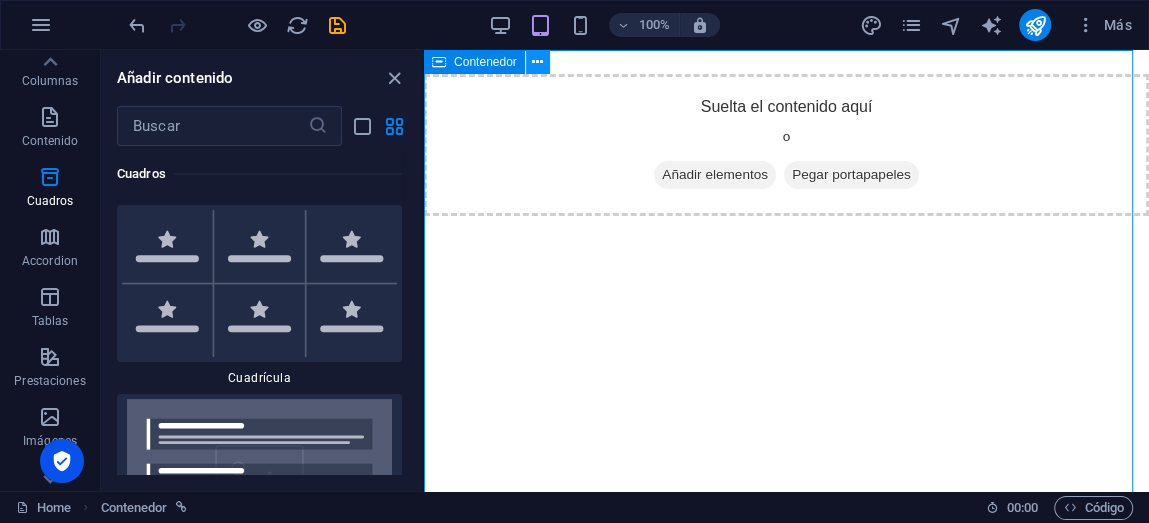 click at bounding box center (538, 62) 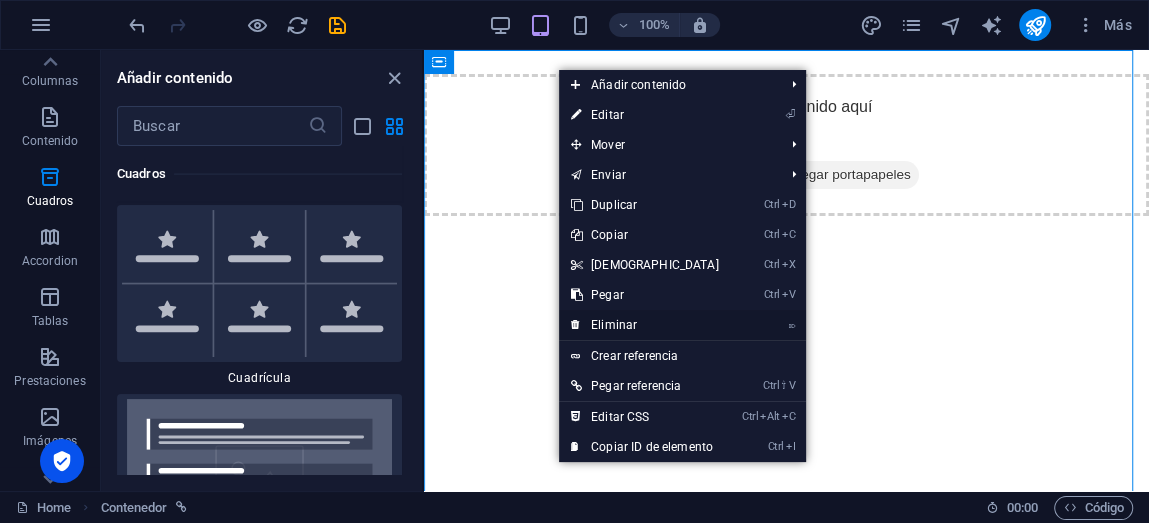 click on "⌦  Eliminar" at bounding box center [645, 325] 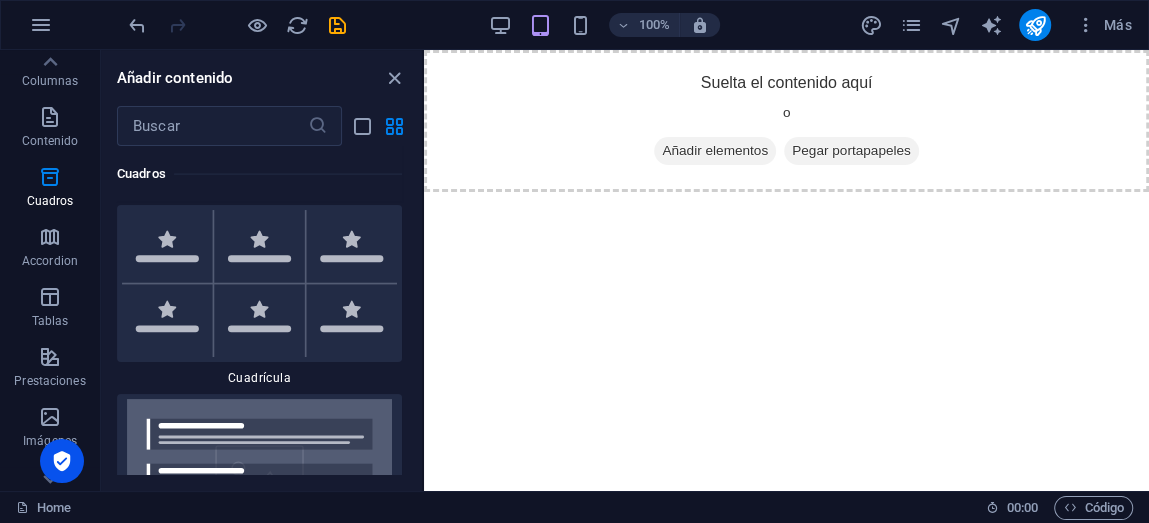 drag, startPoint x: 616, startPoint y: 347, endPoint x: 681, endPoint y: 242, distance: 123.49089 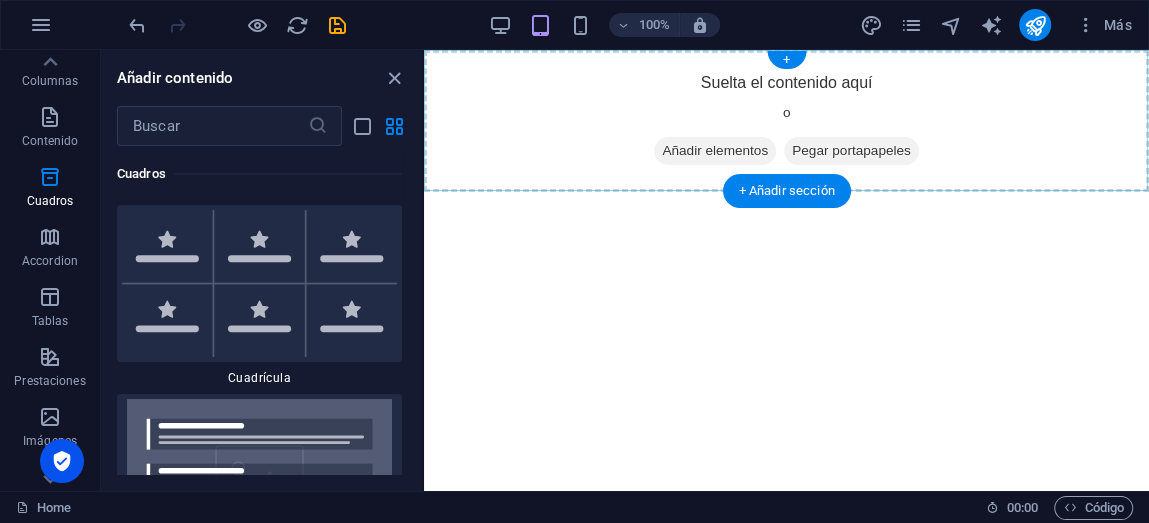 drag, startPoint x: 1212, startPoint y: 247, endPoint x: 905, endPoint y: 177, distance: 314.87933 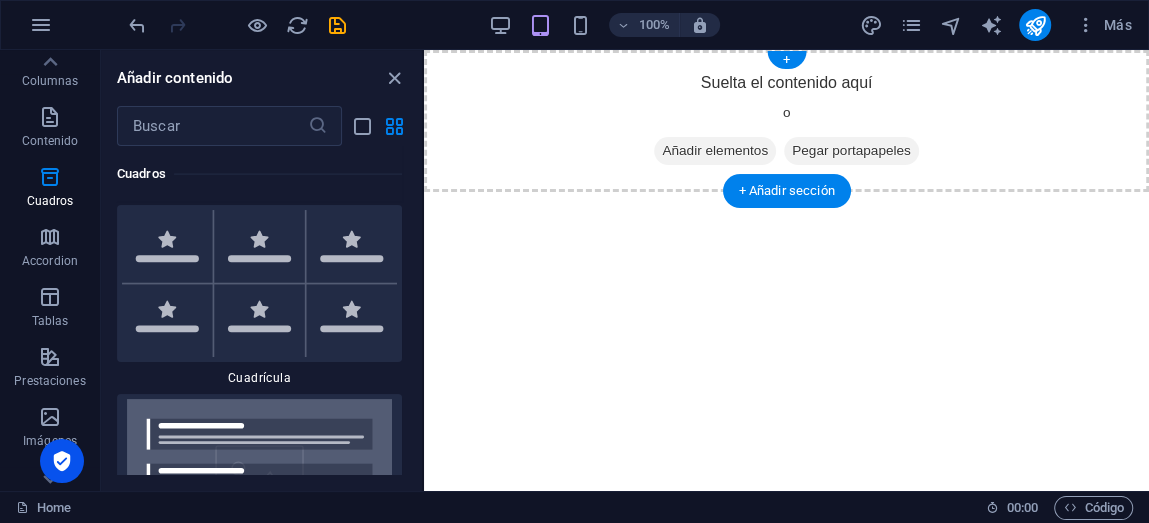 click on "Suelta el contenido aquí o  Añadir elementos  Pegar portapapeles" at bounding box center [786, 121] 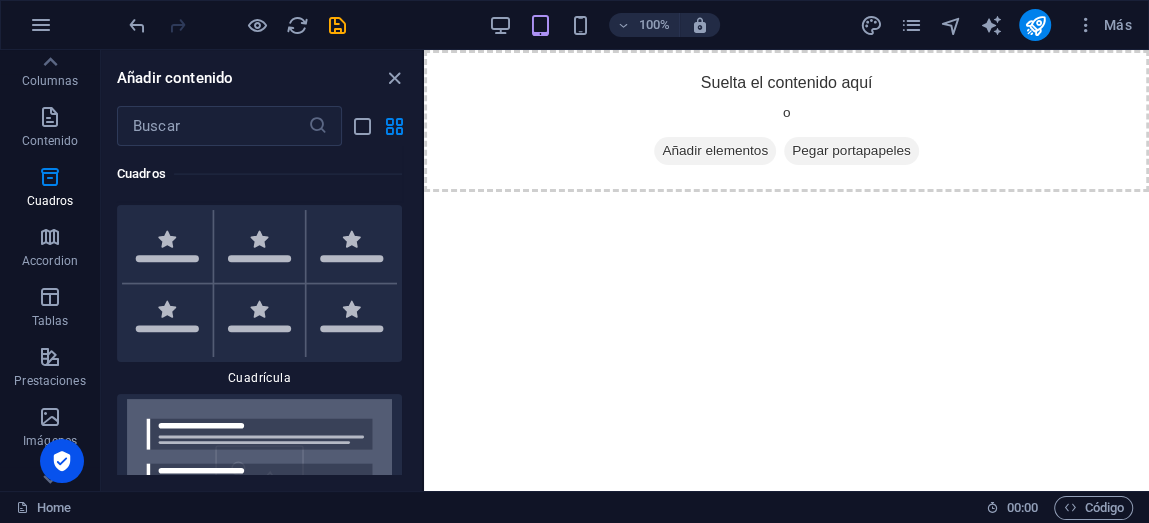 drag, startPoint x: 468, startPoint y: 194, endPoint x: 484, endPoint y: 182, distance: 20 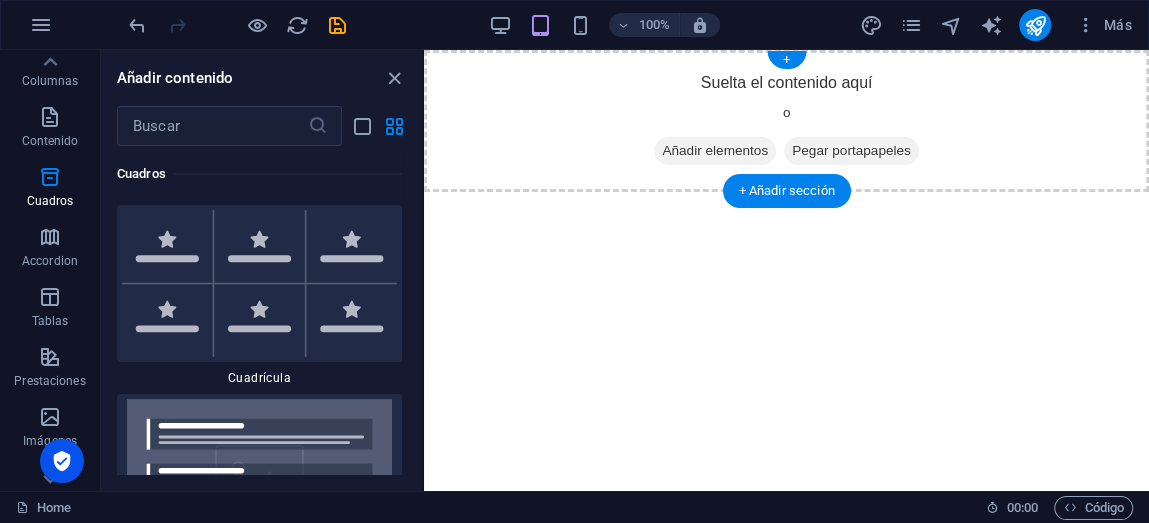 click at bounding box center [792, 151] 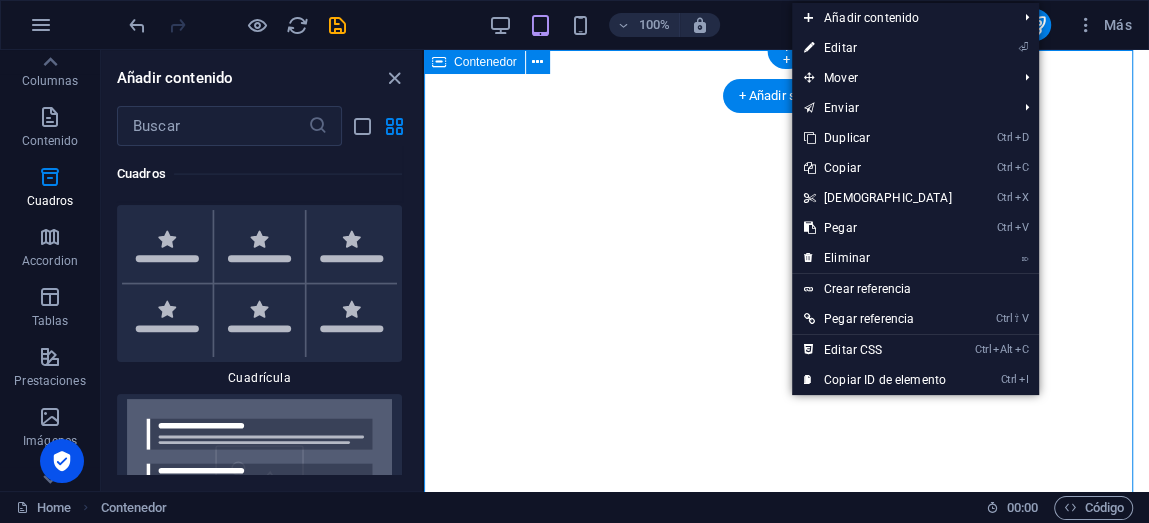 click at bounding box center [786, 544] 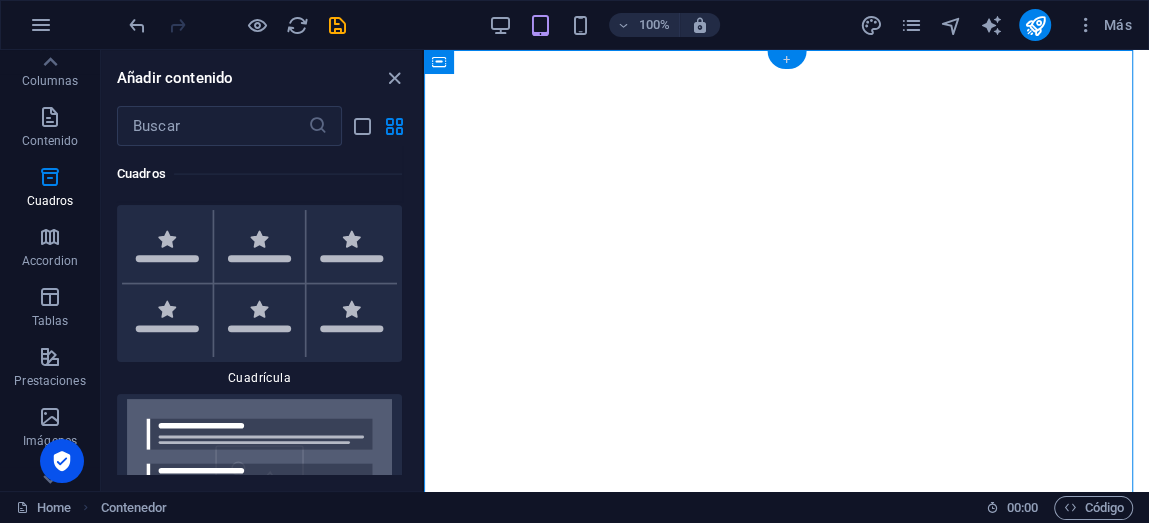 click on "+" at bounding box center (786, 60) 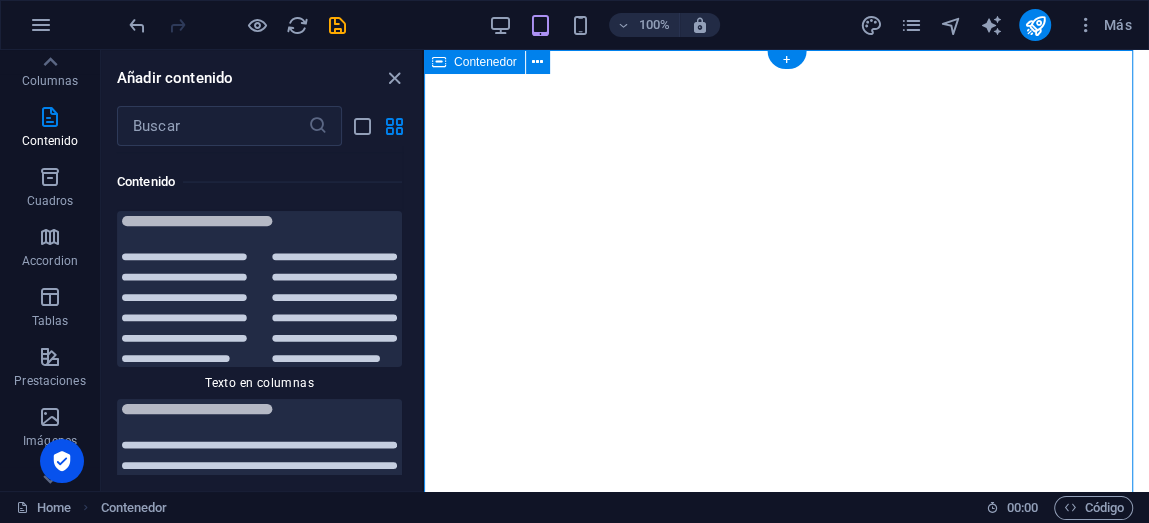 scroll, scrollTop: 6776, scrollLeft: 0, axis: vertical 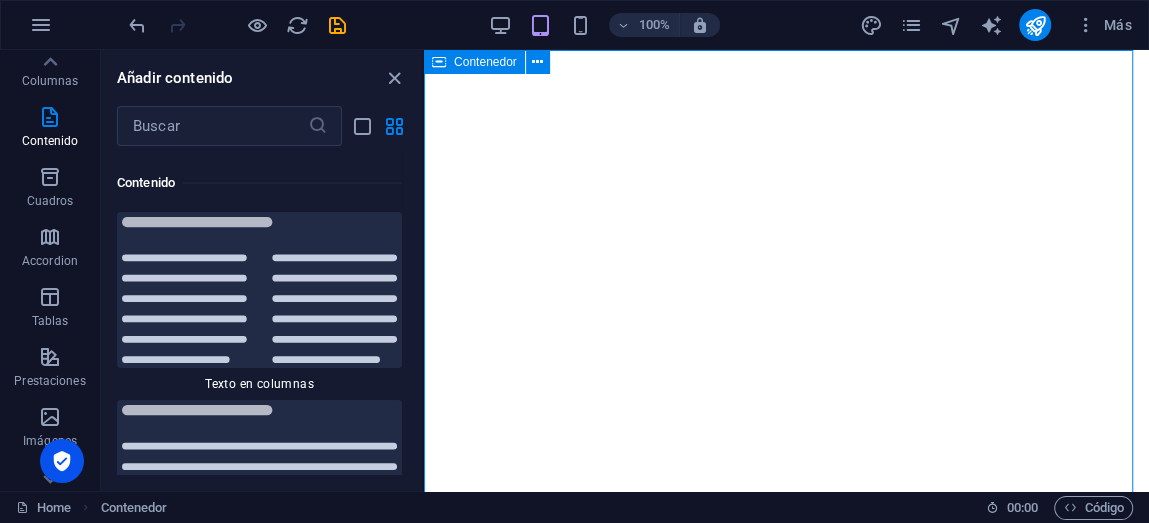 click on "Contenedor" at bounding box center [474, 62] 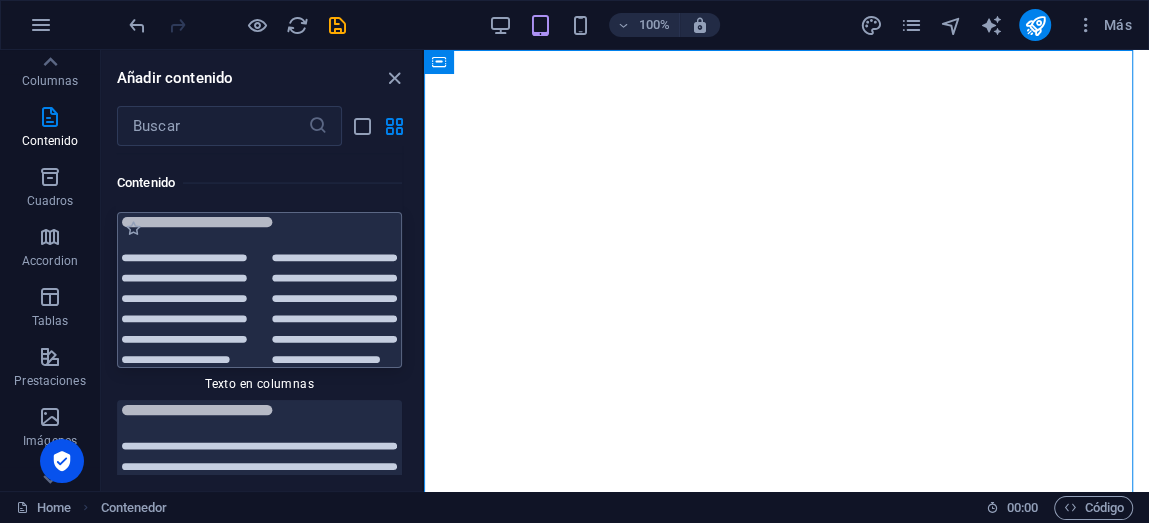 click at bounding box center [259, 290] 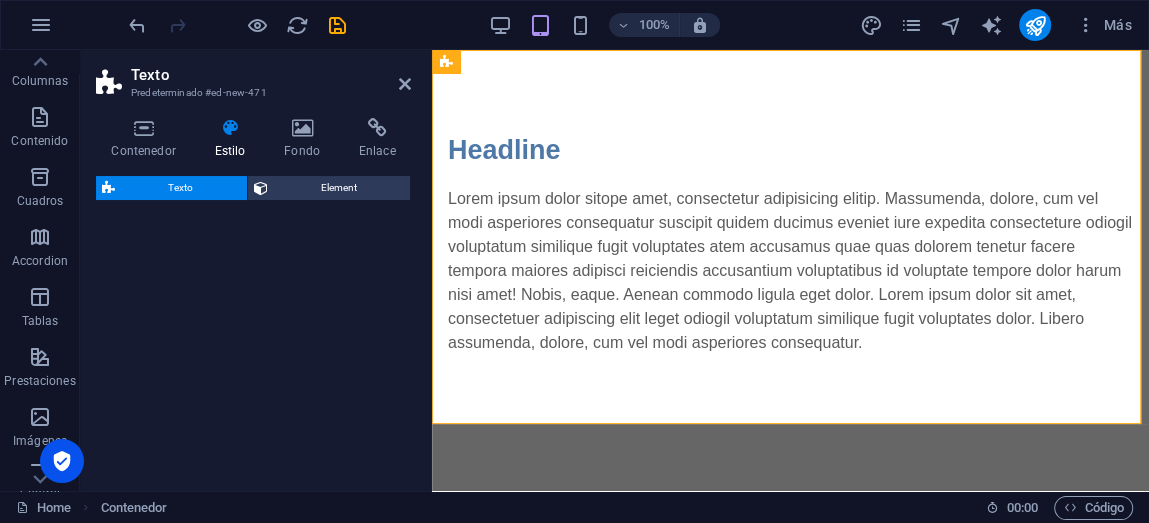 select on "rem" 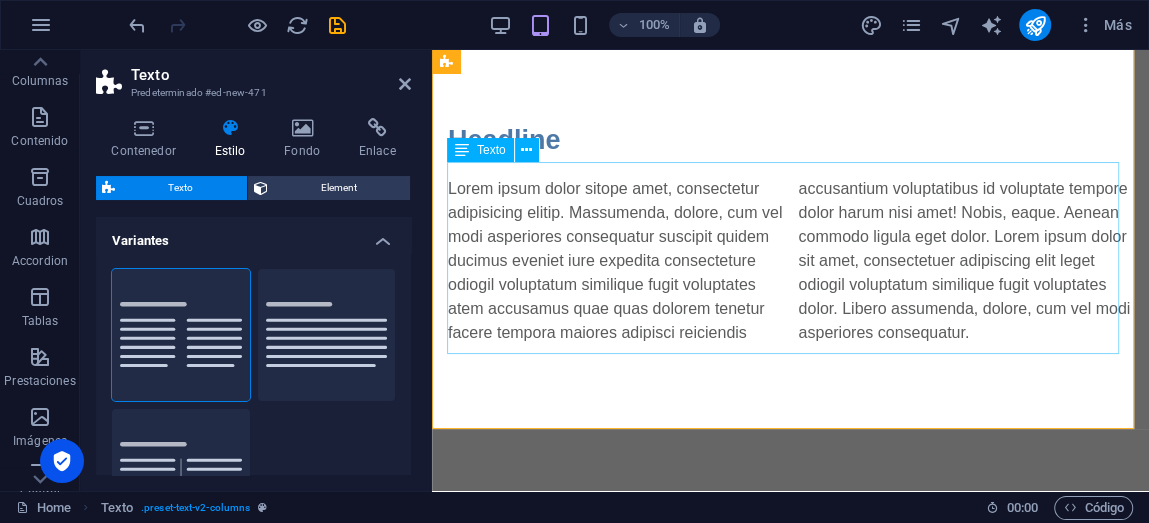 scroll, scrollTop: 0, scrollLeft: 0, axis: both 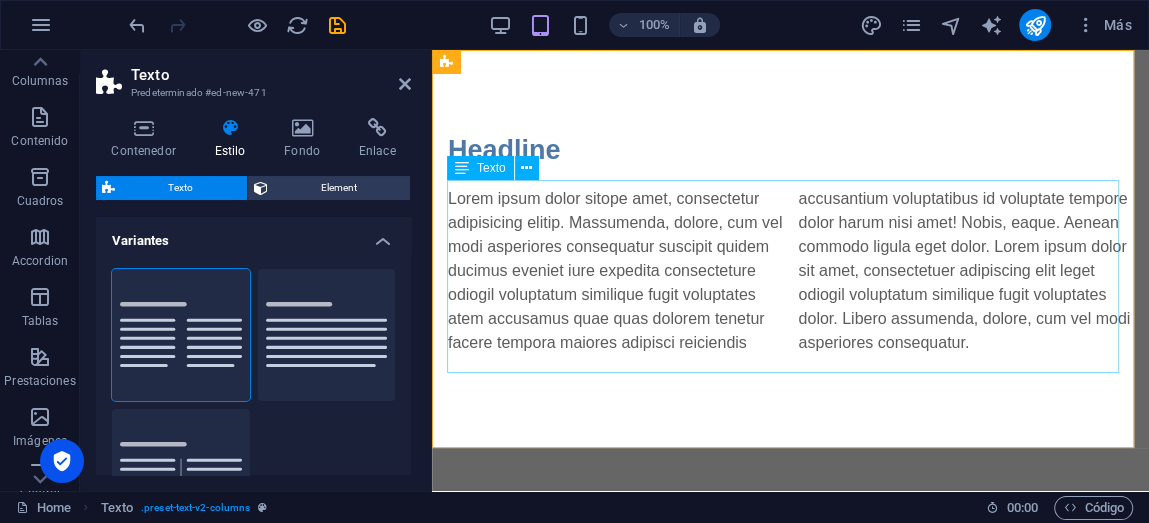 click on "Lorem ipsum dolor sitope amet, consectetur adipisicing elitip. Massumenda, dolore, cum vel modi asperiores consequatur suscipit quidem ducimus eveniet iure expedita consecteture odiogil voluptatum similique fugit voluptates atem accusamus quae quas dolorem tenetur facere tempora maiores adipisci reiciendis accusantium voluptatibus id voluptate tempore dolor harum nisi amet! Nobis, eaque. Aenean commodo ligula eget dolor. Lorem ipsum dolor sit amet, consectetuer adipiscing elit leget odiogil voluptatum similique fugit voluptates dolor. Libero assumenda, dolore, cum vel modi asperiores consequatur." at bounding box center [790, 271] 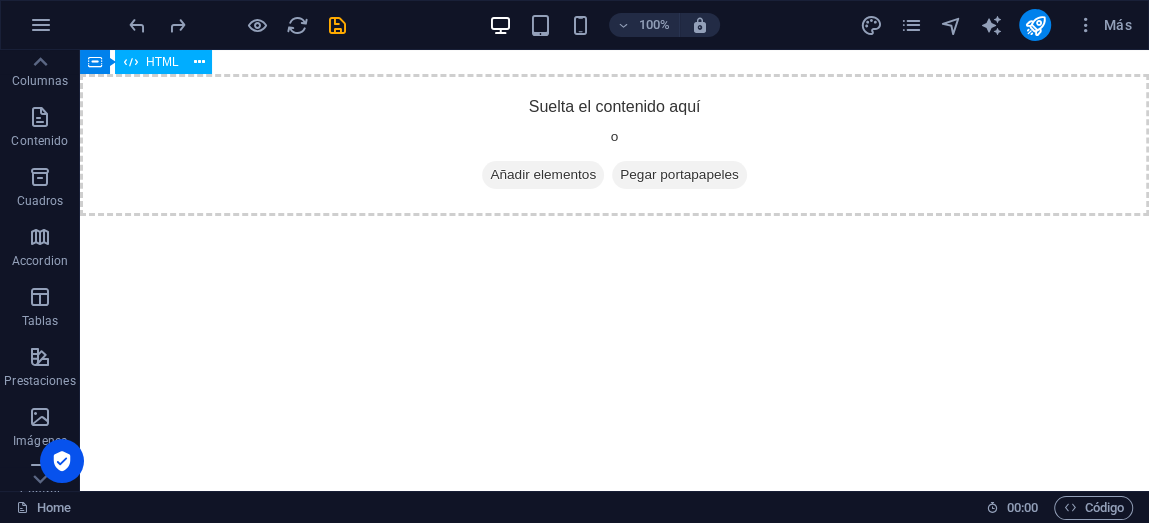 click on "HTML" at bounding box center (162, 62) 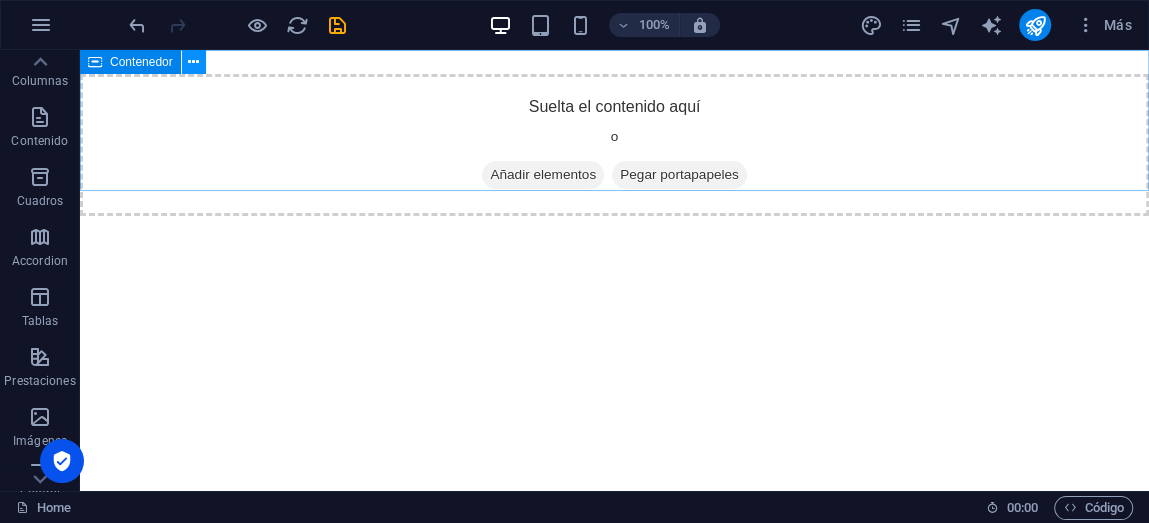 click at bounding box center (193, 62) 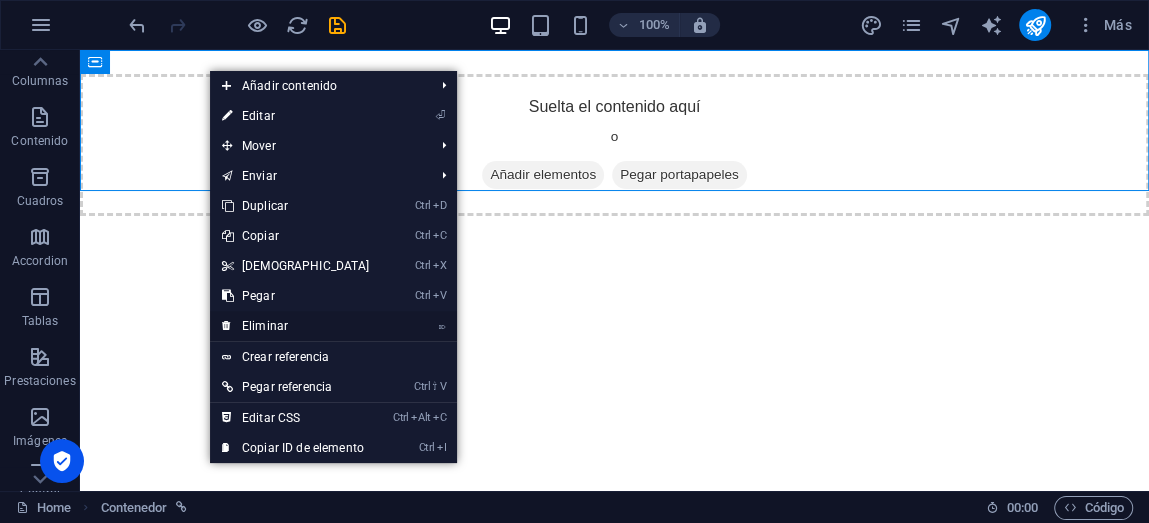 click on "⌦  Eliminar" at bounding box center [296, 326] 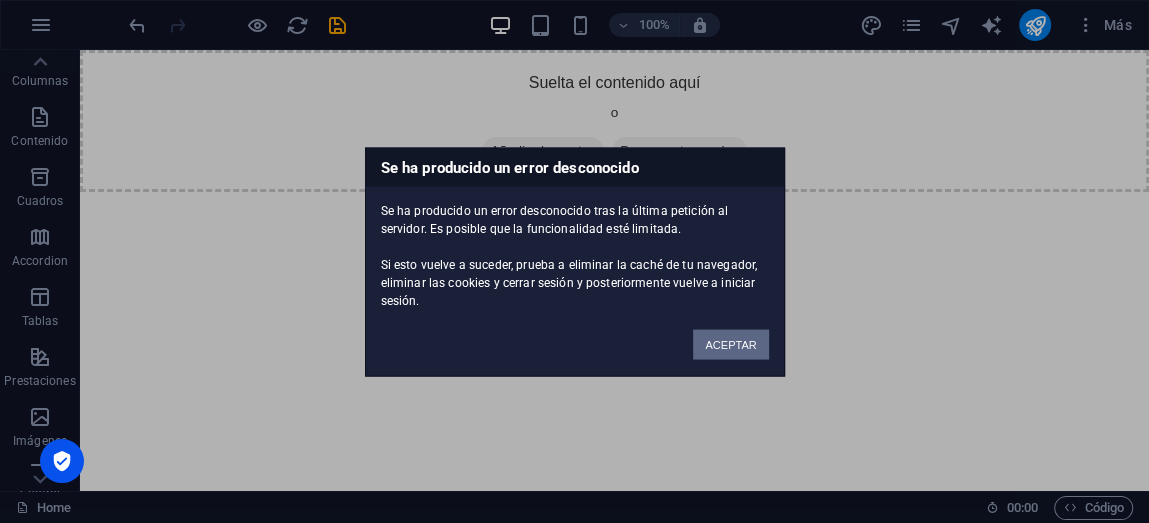 click on "ACEPTAR" at bounding box center (730, 344) 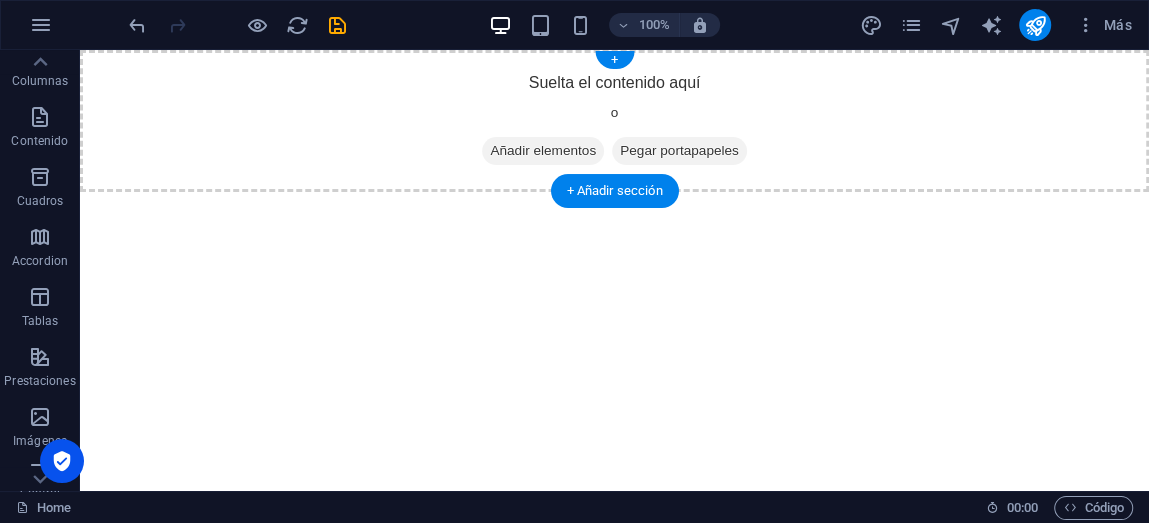 click on "Suelta el contenido aquí o  Añadir elementos  Pegar portapapeles" at bounding box center [614, 121] 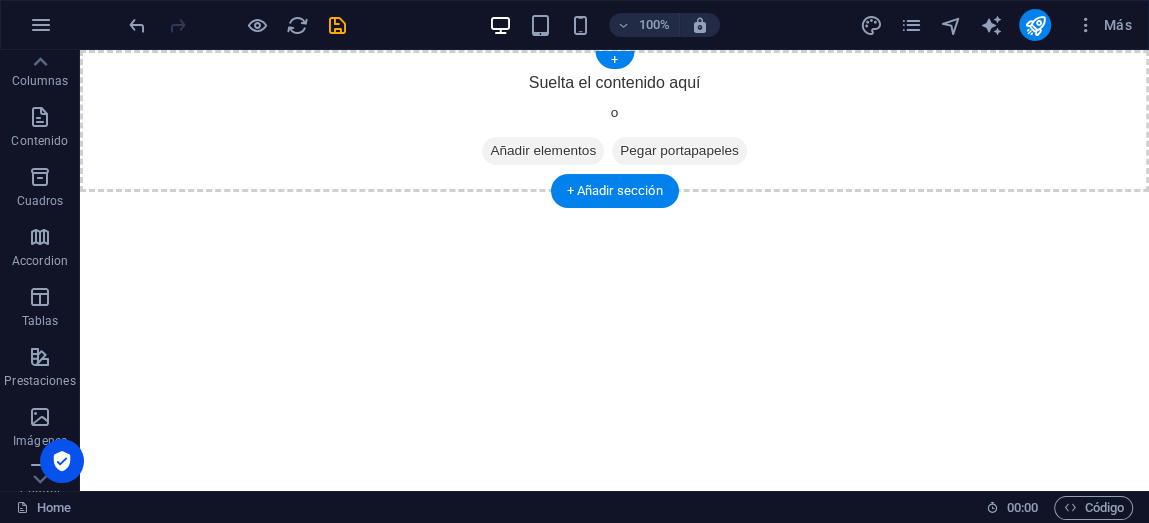 drag, startPoint x: 618, startPoint y: 140, endPoint x: 531, endPoint y: 146, distance: 87.20665 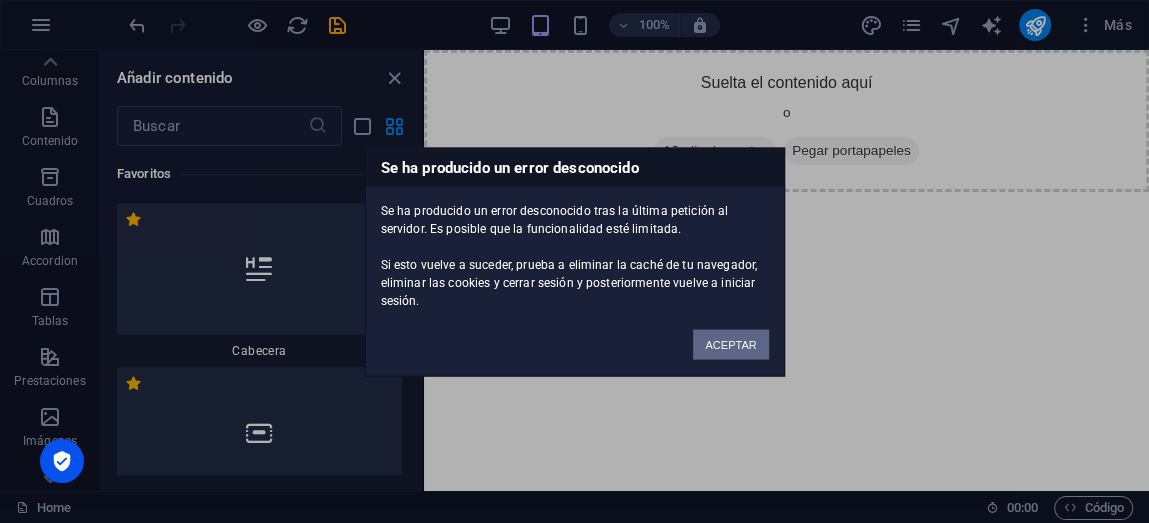 click on "ACEPTAR" at bounding box center (730, 344) 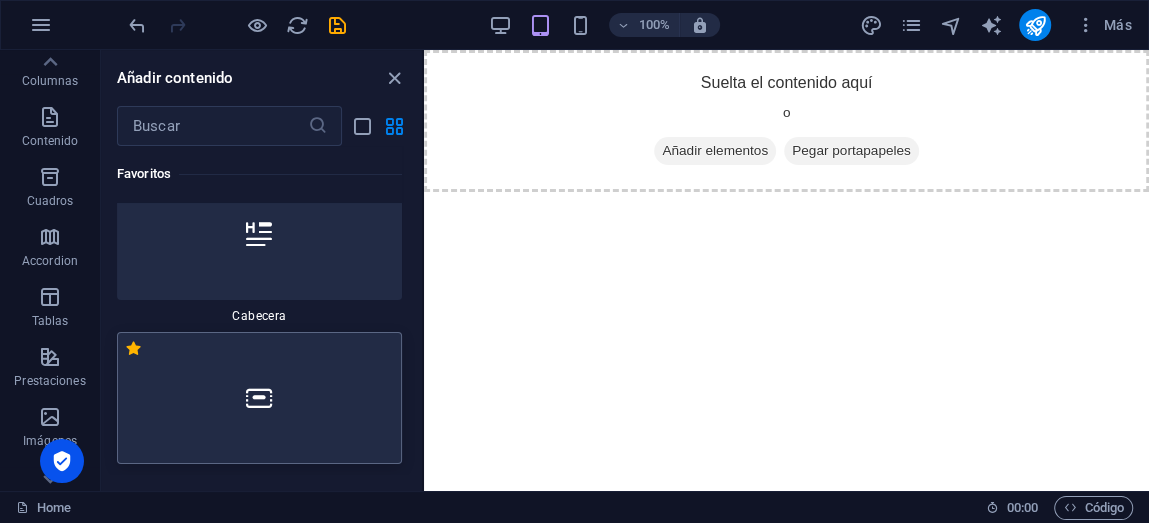 scroll, scrollTop: 0, scrollLeft: 0, axis: both 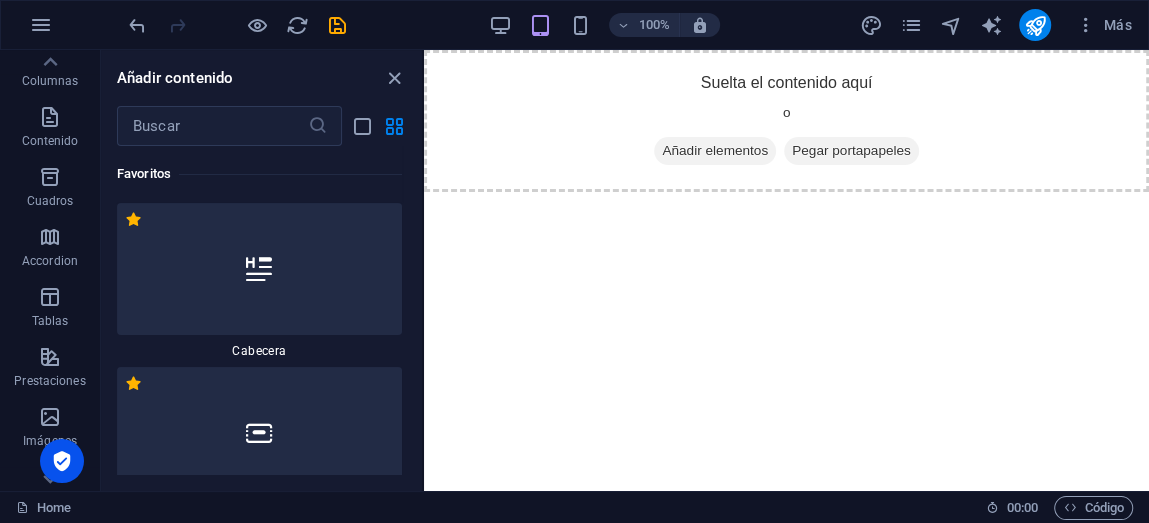 click at bounding box center [259, 433] 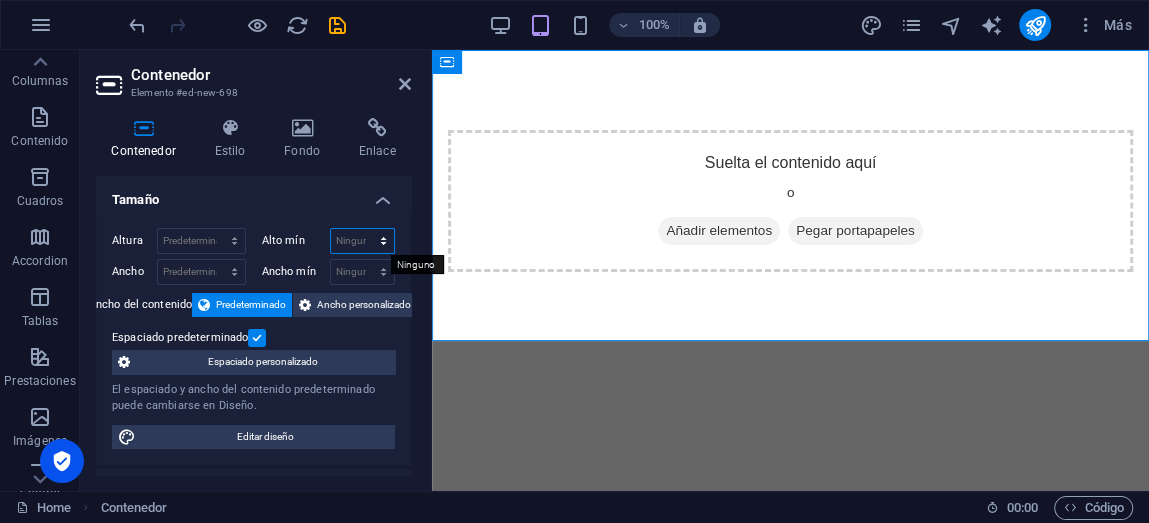 click on "Ninguno px rem % vh vw" at bounding box center [363, 241] 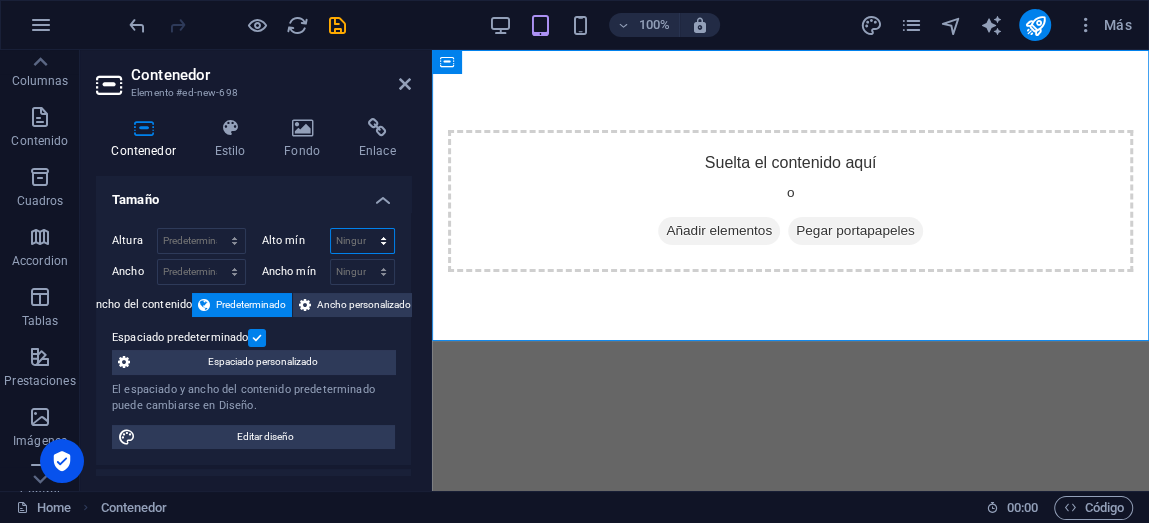select on "px" 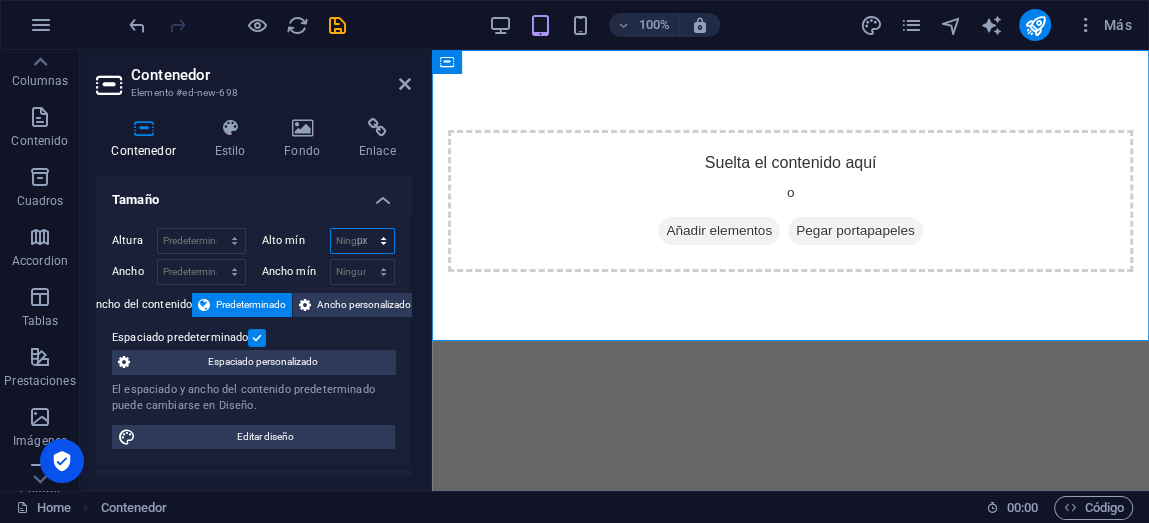 click on "Ninguno px rem % vh vw" at bounding box center (363, 241) 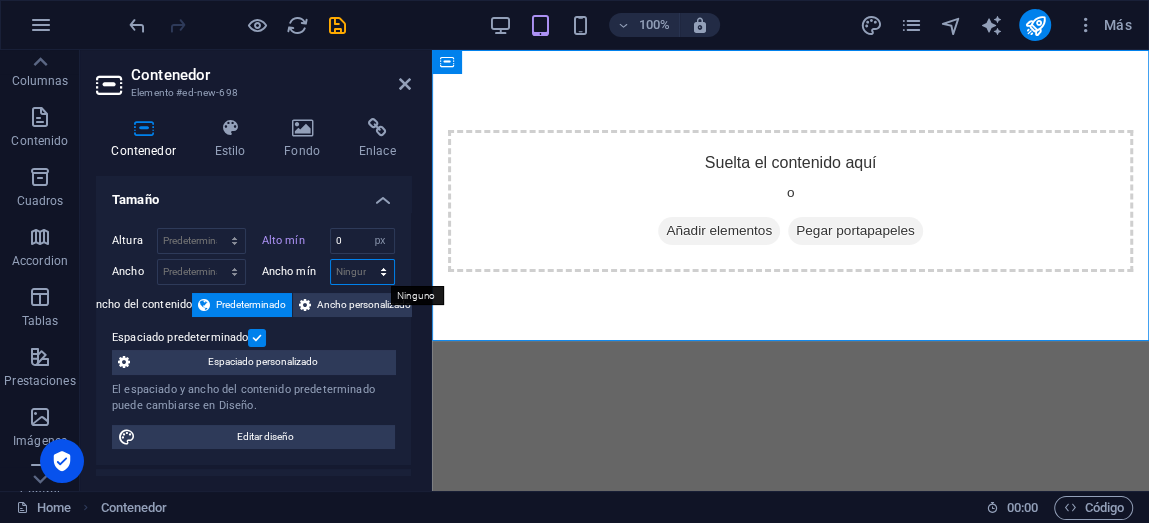 click on "Ninguno px rem % vh vw" at bounding box center [363, 272] 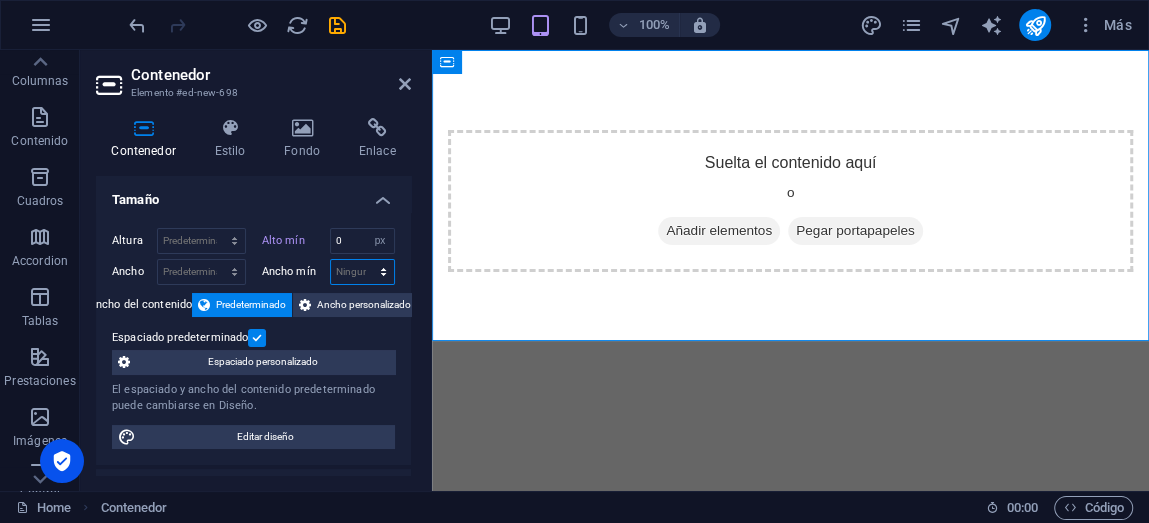 select on "%" 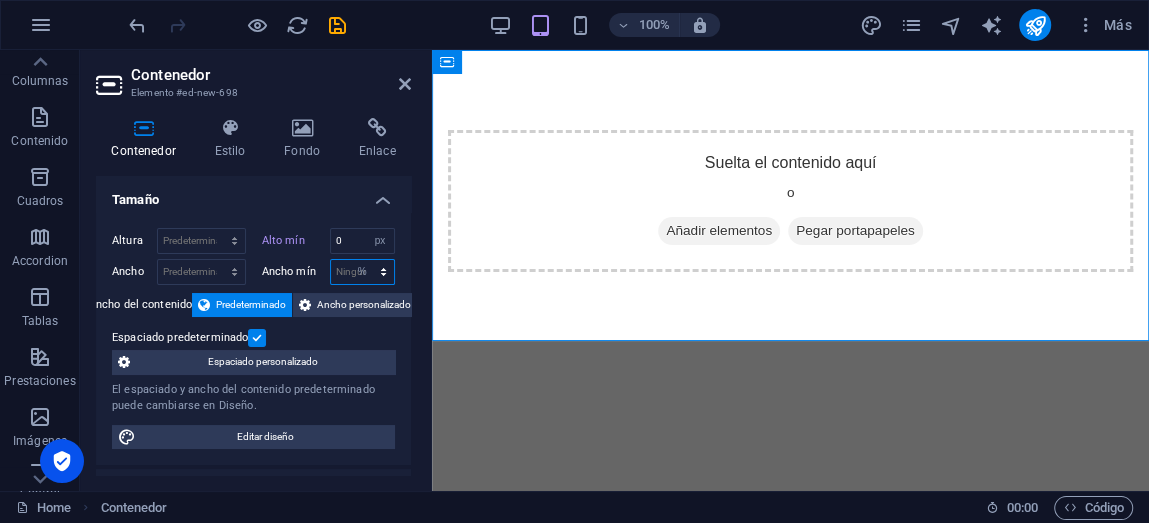 click on "Ninguno px rem % vh vw" at bounding box center [363, 272] 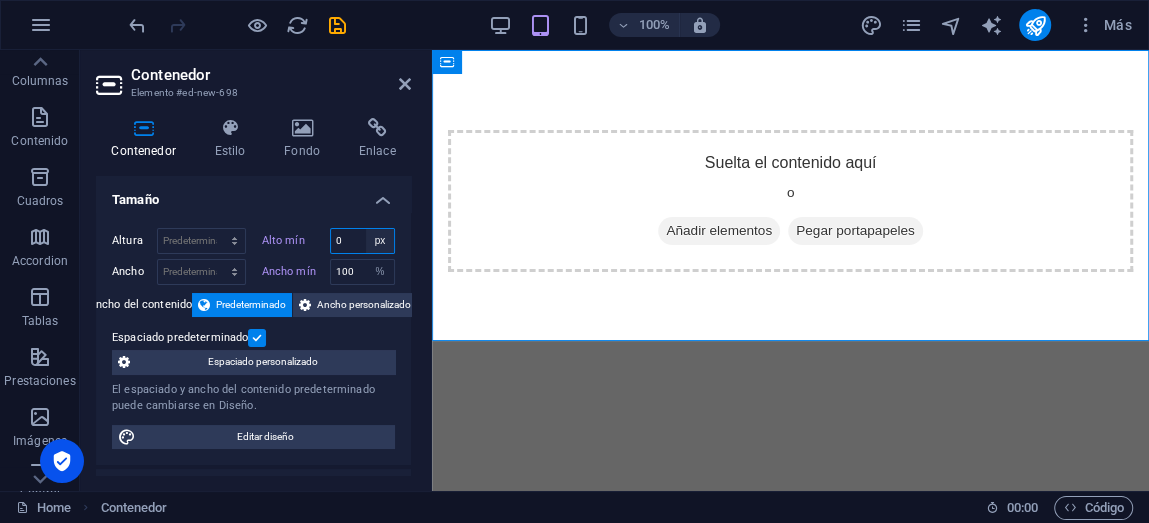 click on "Ninguno px rem % vh vw" at bounding box center (380, 241) 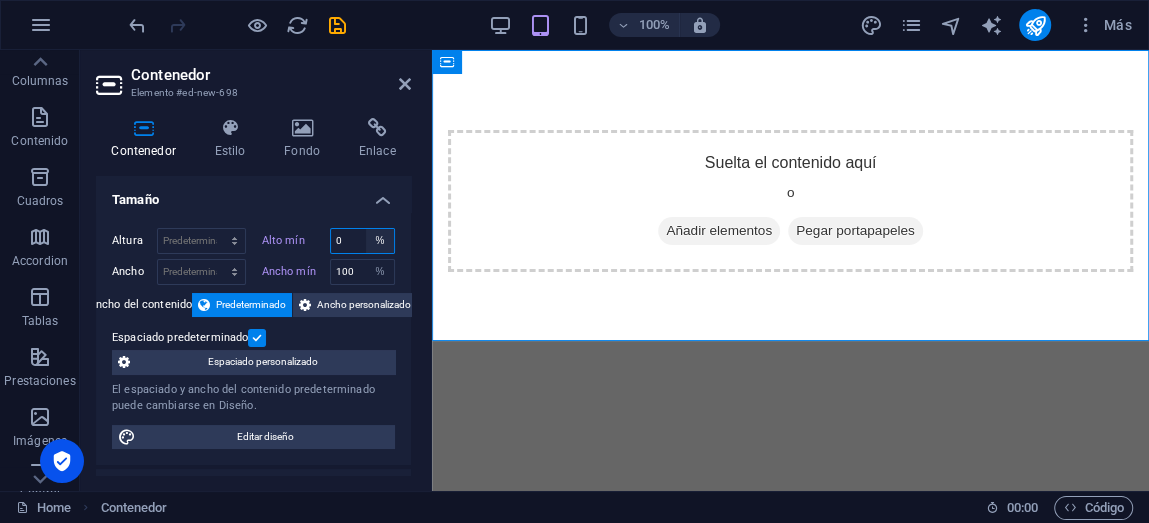 click on "Ninguno px rem % vh vw" at bounding box center [380, 241] 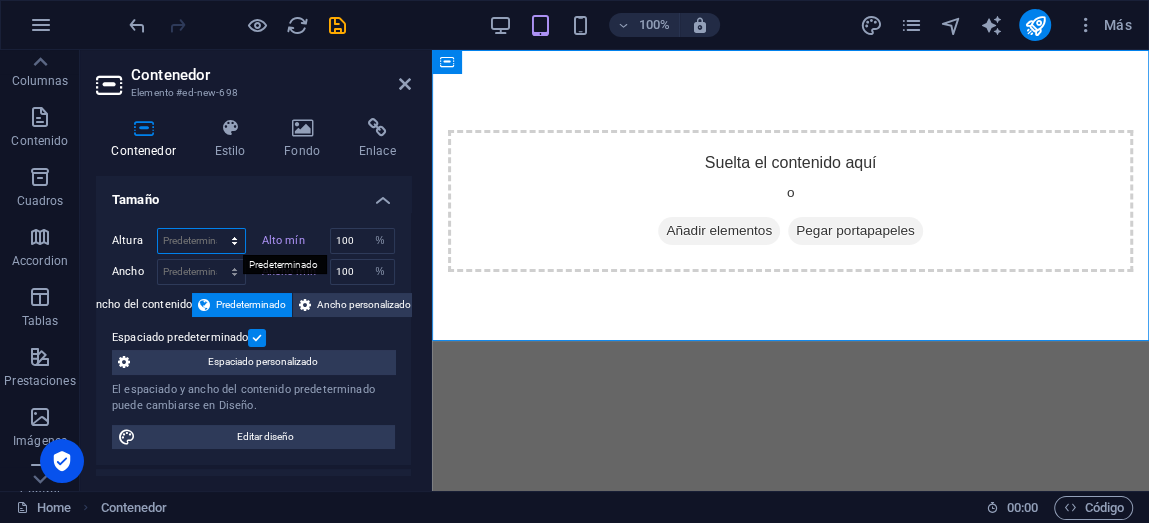 click on "Predeterminado px rem % vh vw" at bounding box center (201, 241) 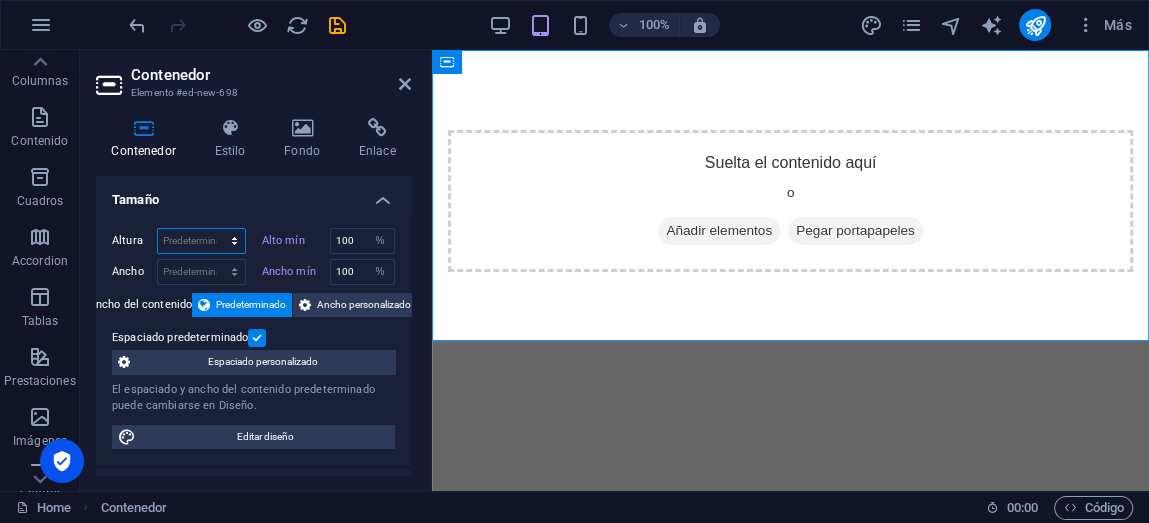 select on "%" 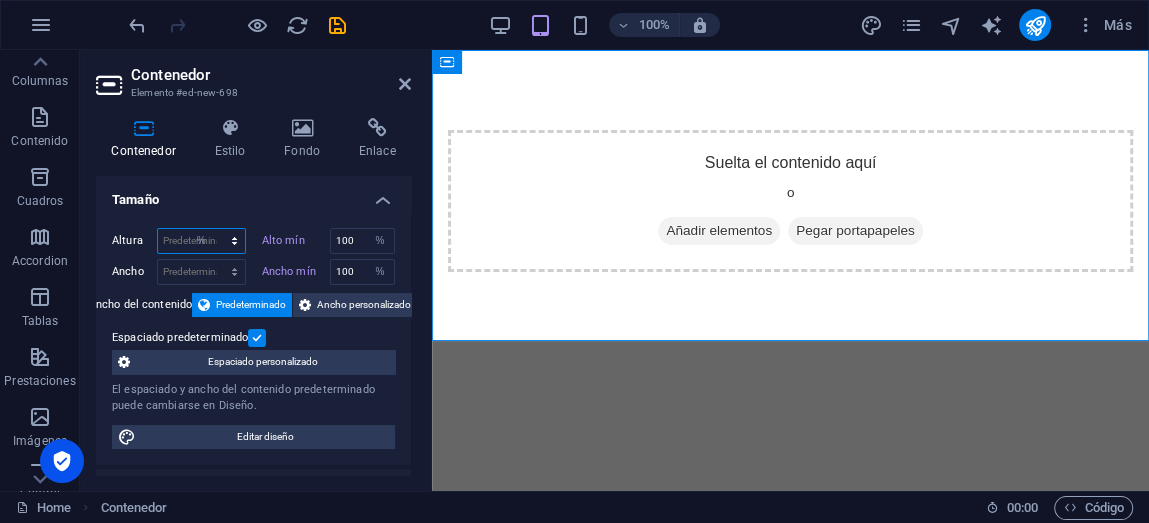click on "Predeterminado px rem % vh vw" at bounding box center (201, 241) 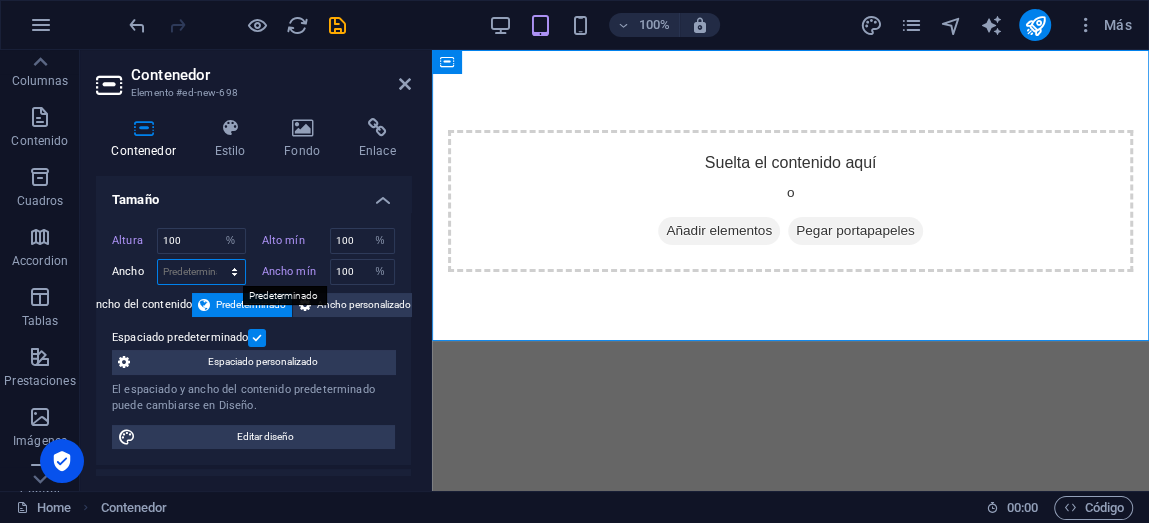 click on "Predeterminado px rem % em vh vw" at bounding box center (201, 272) 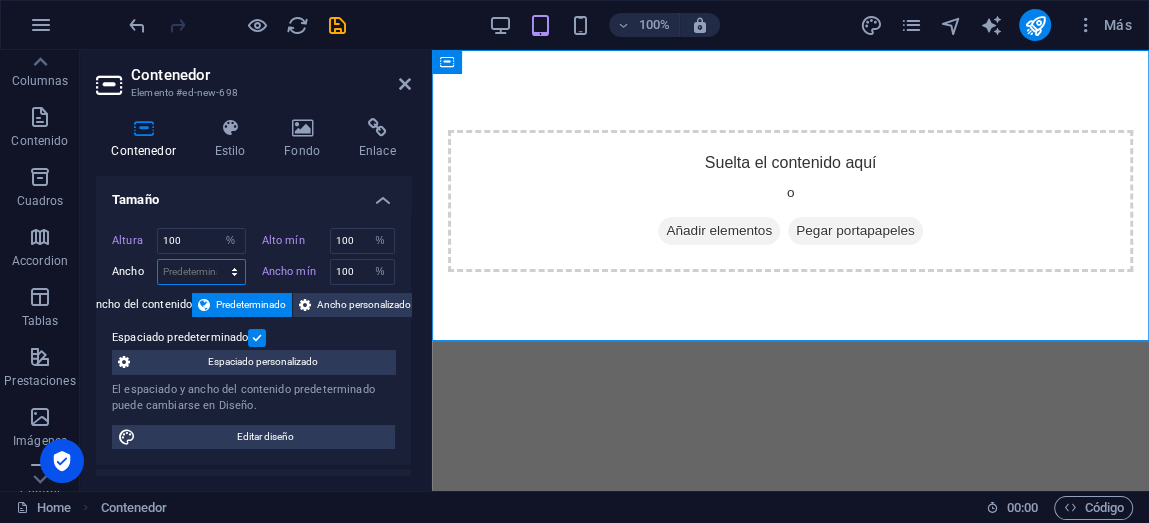 select on "%" 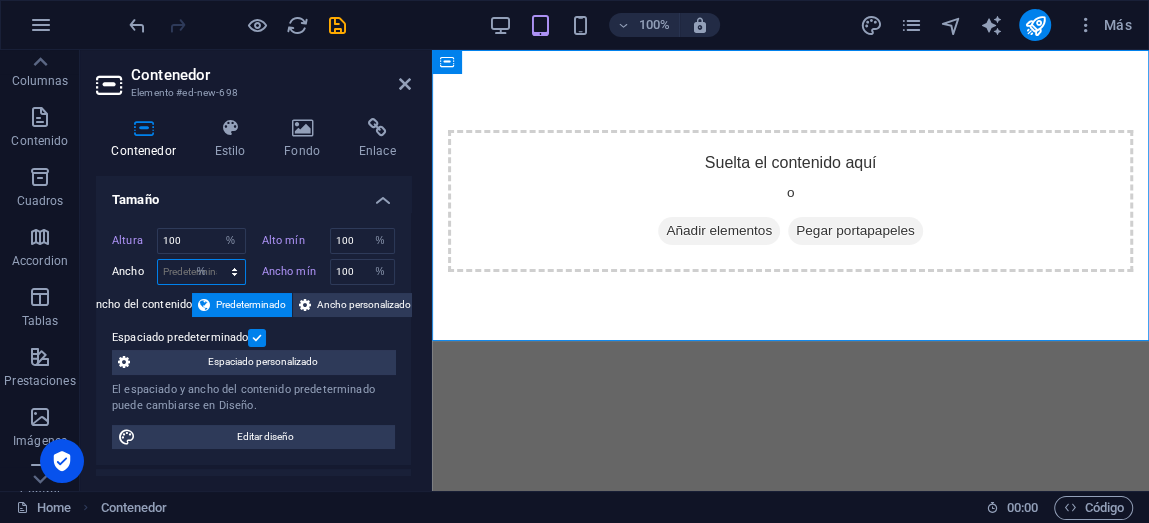 click on "Predeterminado px rem % em vh vw" at bounding box center (201, 272) 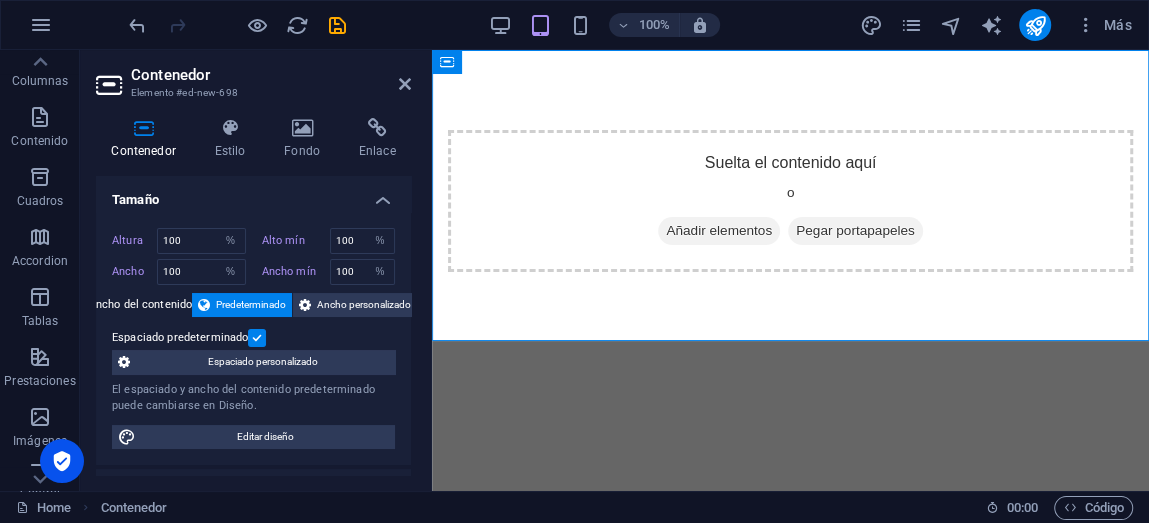 click on "Predeterminado" at bounding box center [251, 305] 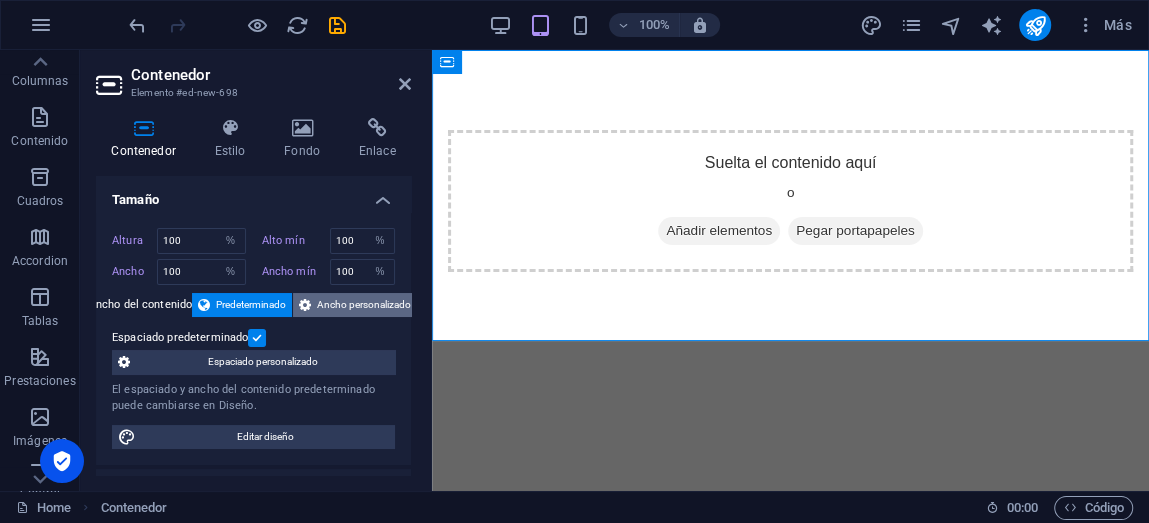 click on "Ancho personalizado" at bounding box center (364, 305) 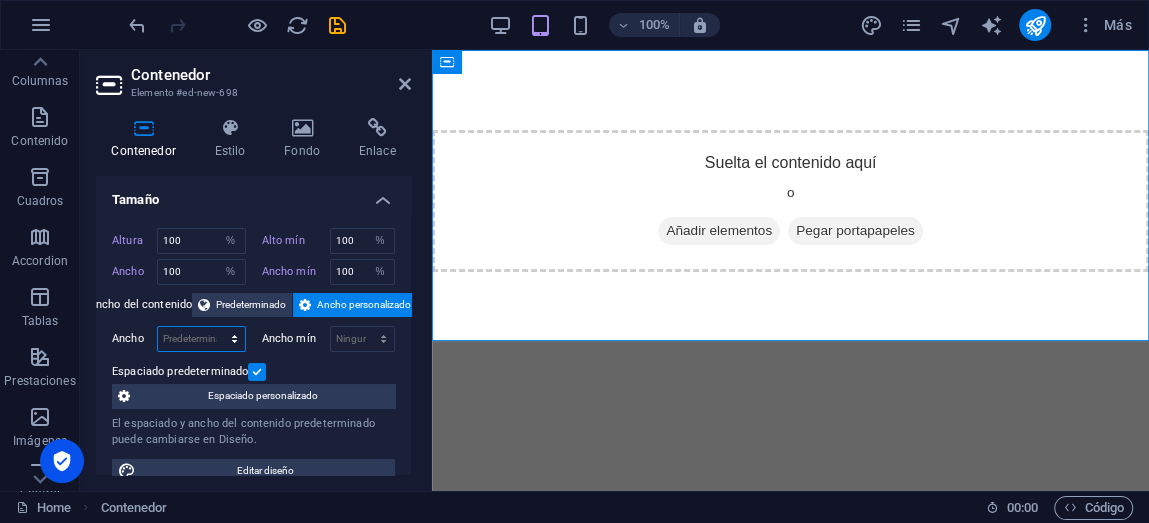 click on "Predeterminado px rem % em vh vw" at bounding box center [201, 339] 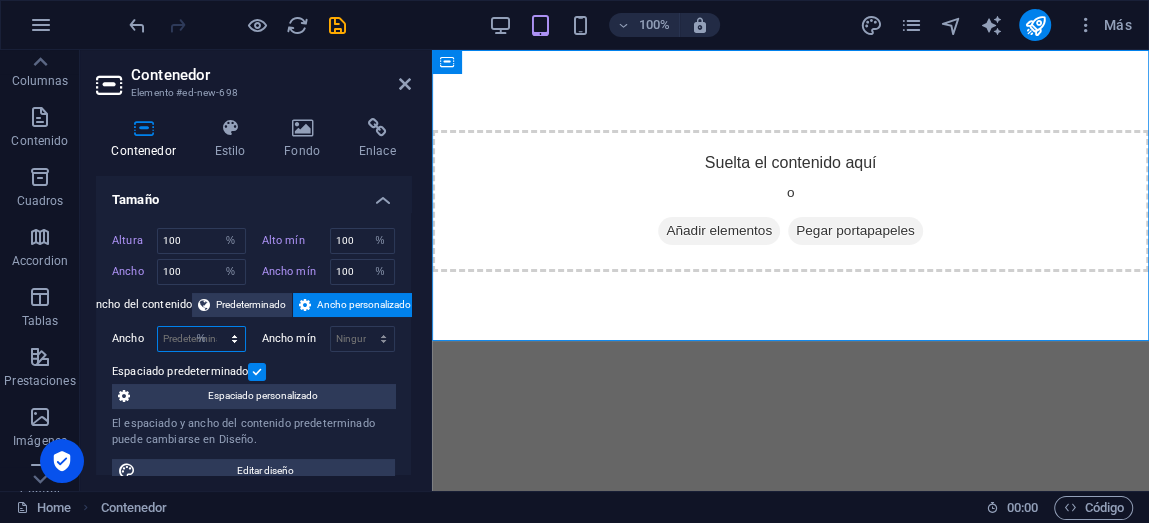 click on "Predeterminado px rem % em vh vw" at bounding box center (201, 339) 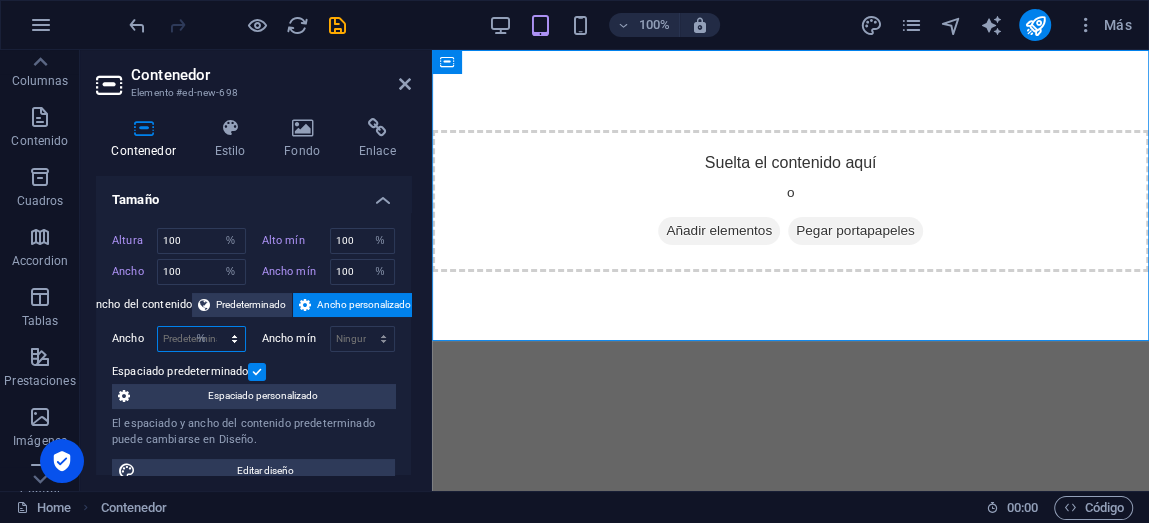 type on "100" 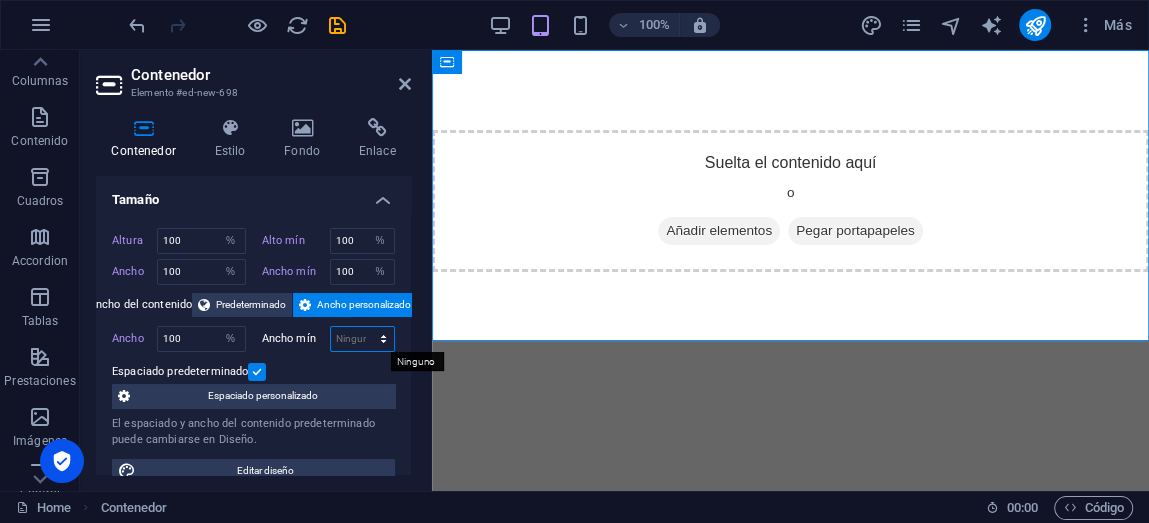 click on "Ninguno px rem % vh vw" at bounding box center [363, 339] 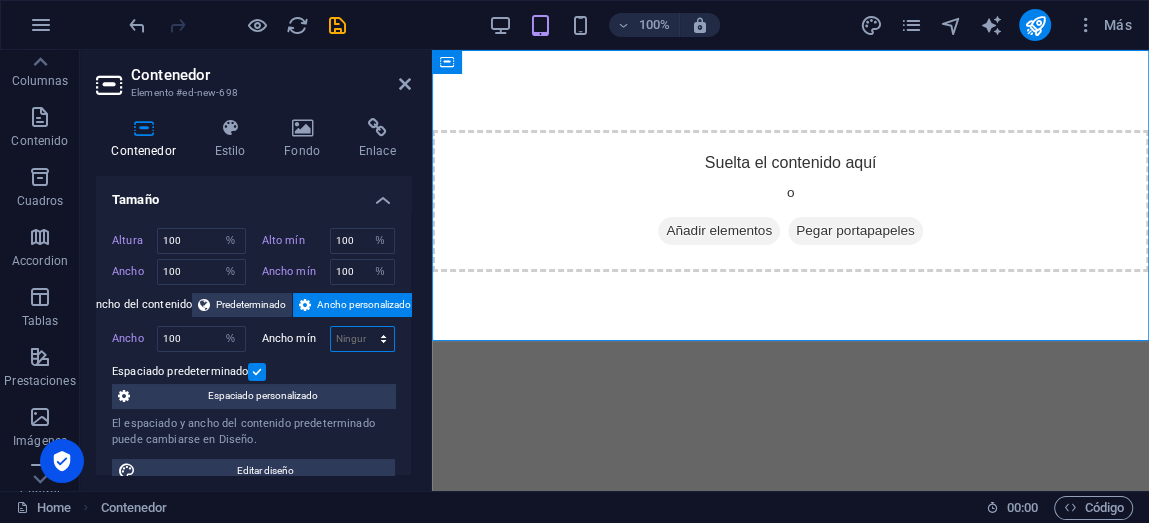 select on "%" 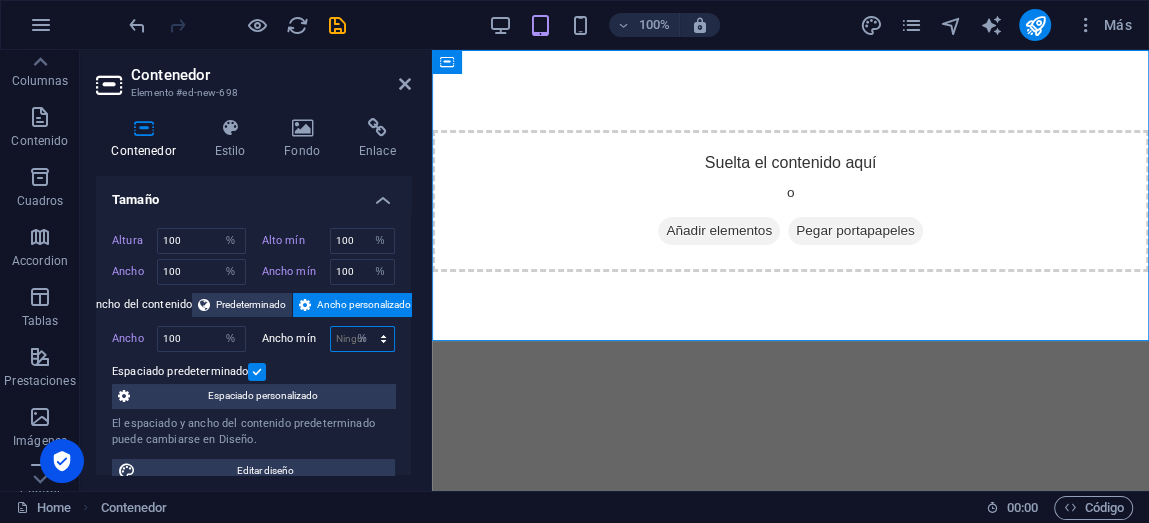 click on "Ninguno px rem % vh vw" at bounding box center (363, 339) 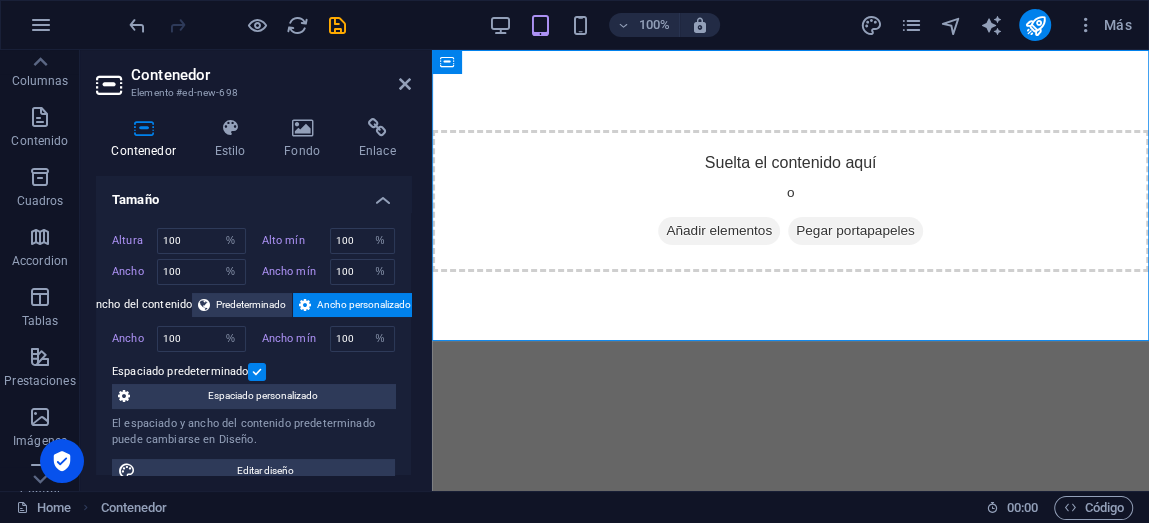 click on "Tamaño" at bounding box center (253, 194) 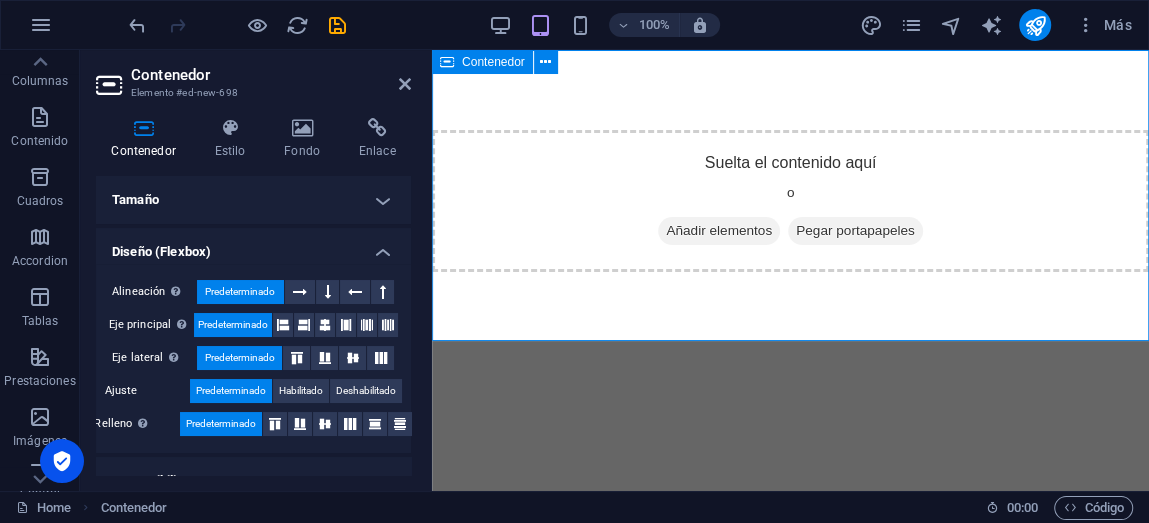 click on "Suelta el contenido aquí o  Añadir elementos  Pegar portapapeles" at bounding box center (790, 201) 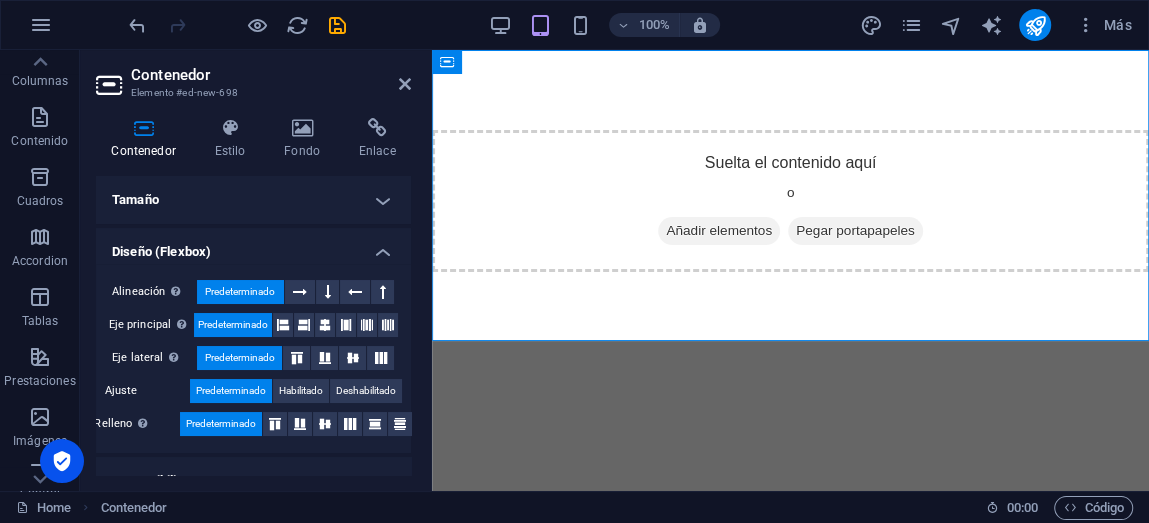 click on "Predeterminado" at bounding box center [240, 358] 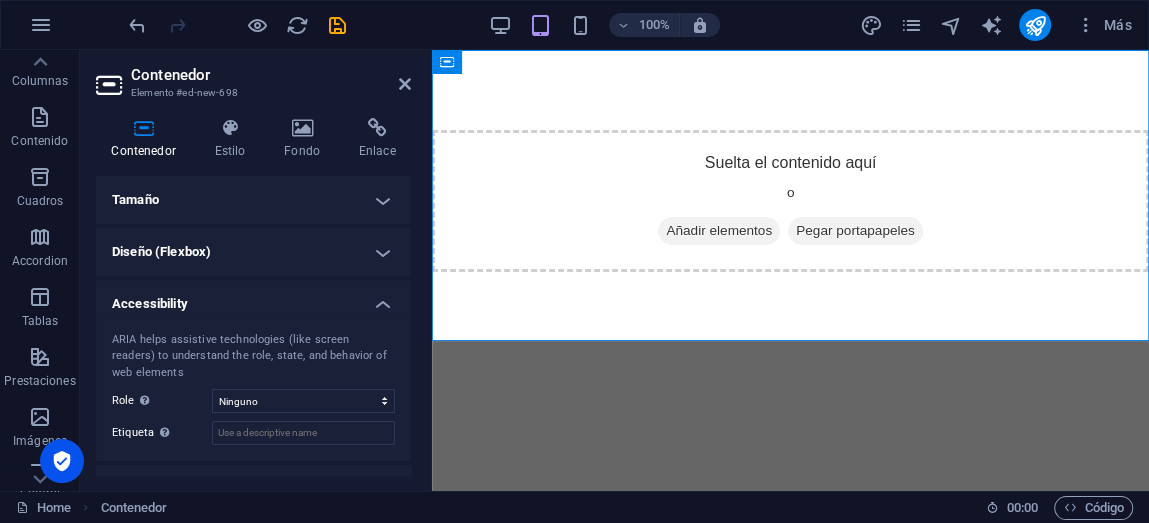 click on "Diseño (Flexbox)" at bounding box center (253, 252) 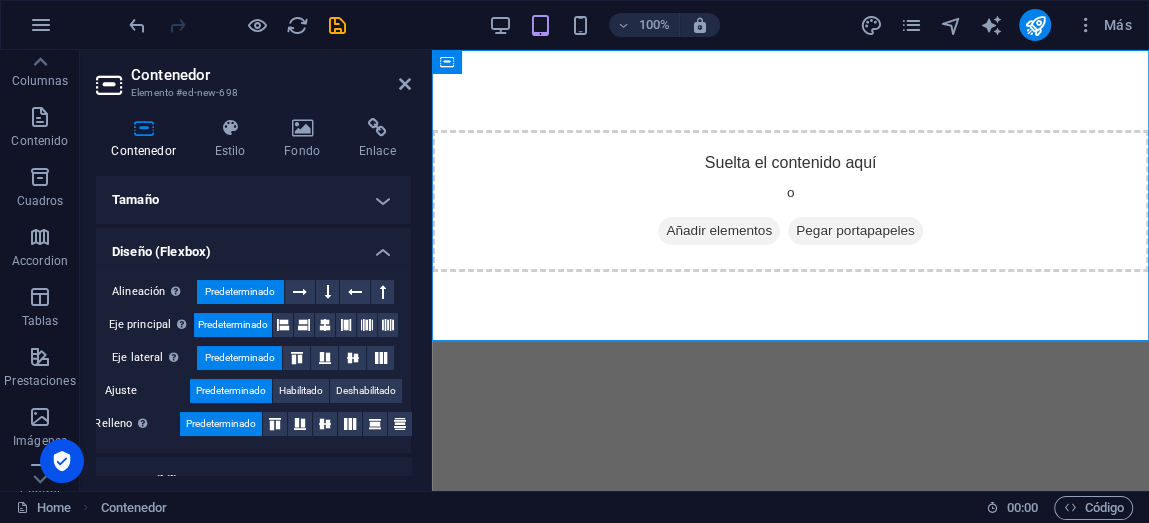 click on "Predeterminado" at bounding box center (240, 292) 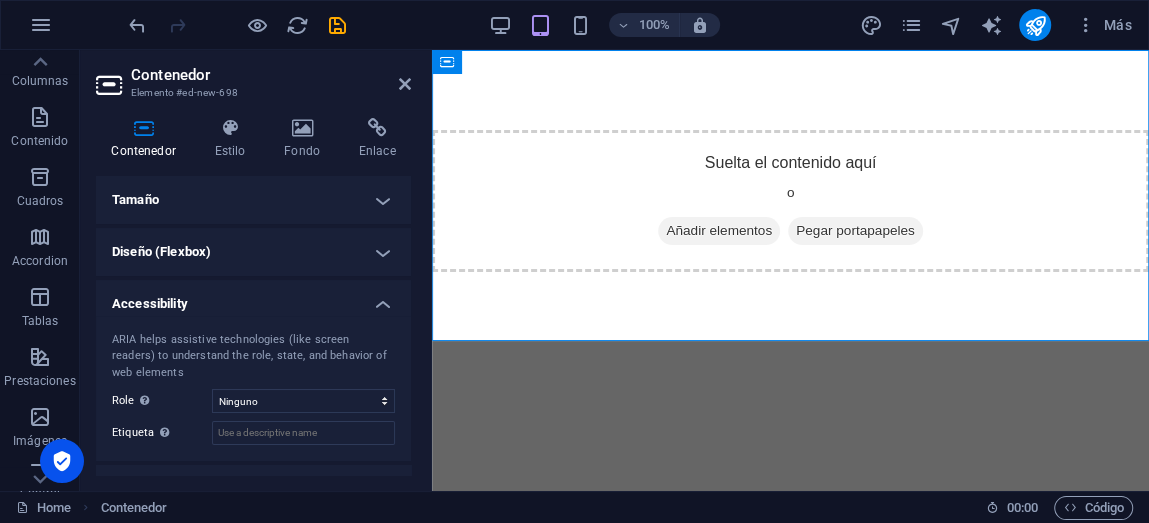 click on "Tamaño" at bounding box center (253, 200) 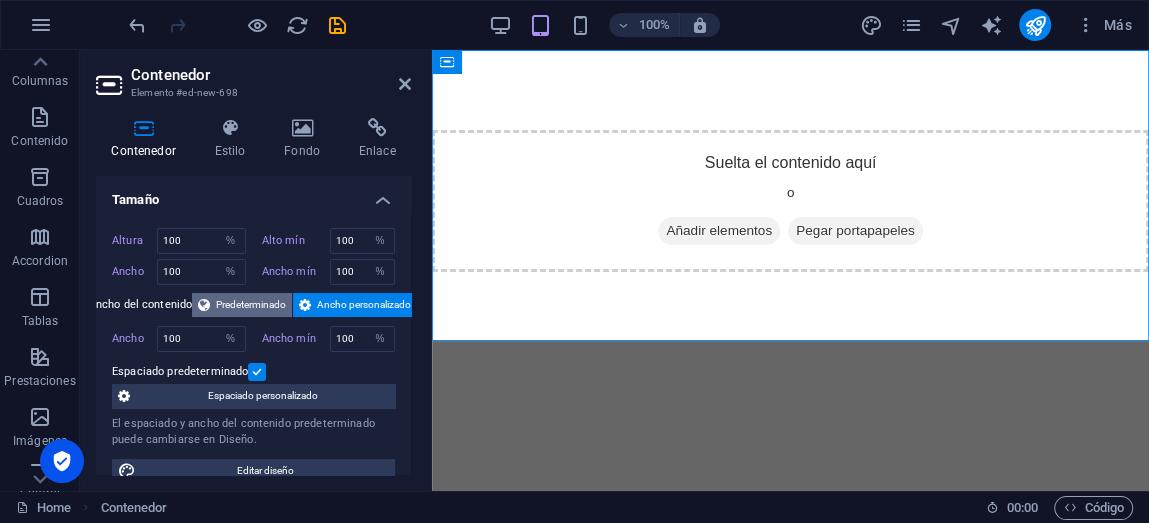 click on "Predeterminado" at bounding box center [251, 305] 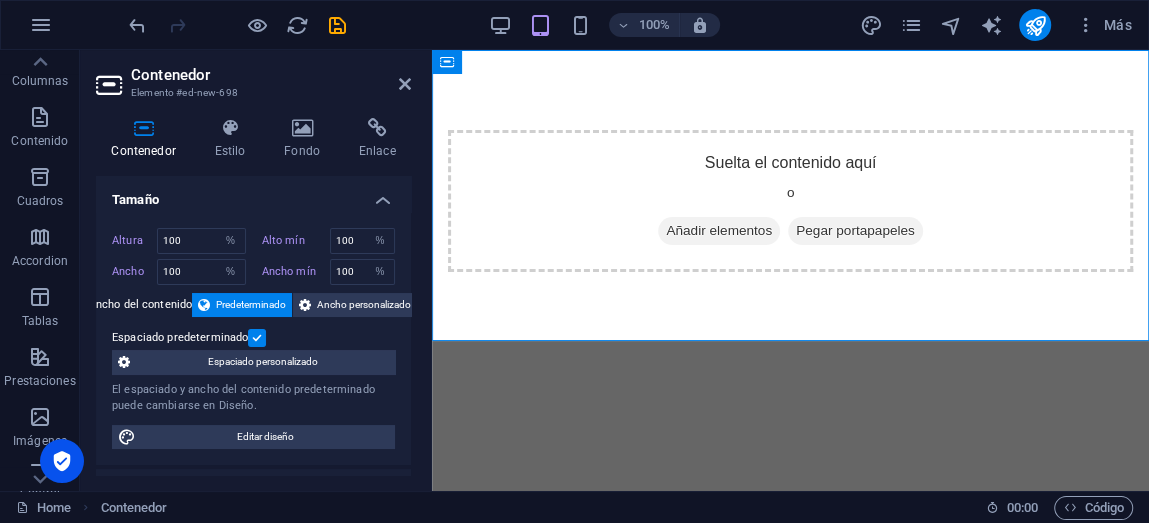 click on "Predeterminado" at bounding box center [251, 305] 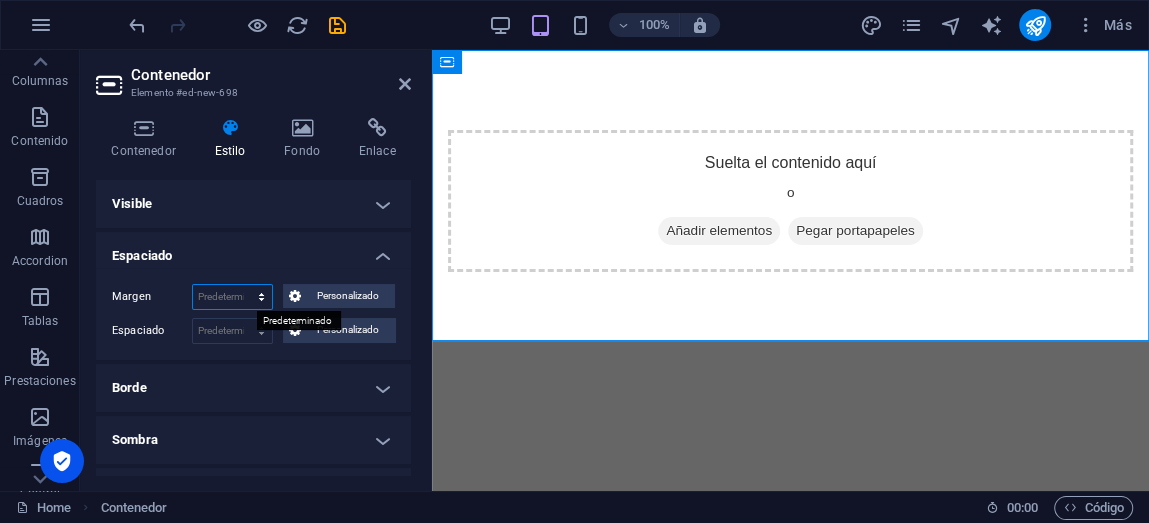 click on "Predeterminado automático px % rem vw vh Personalizado" at bounding box center (232, 297) 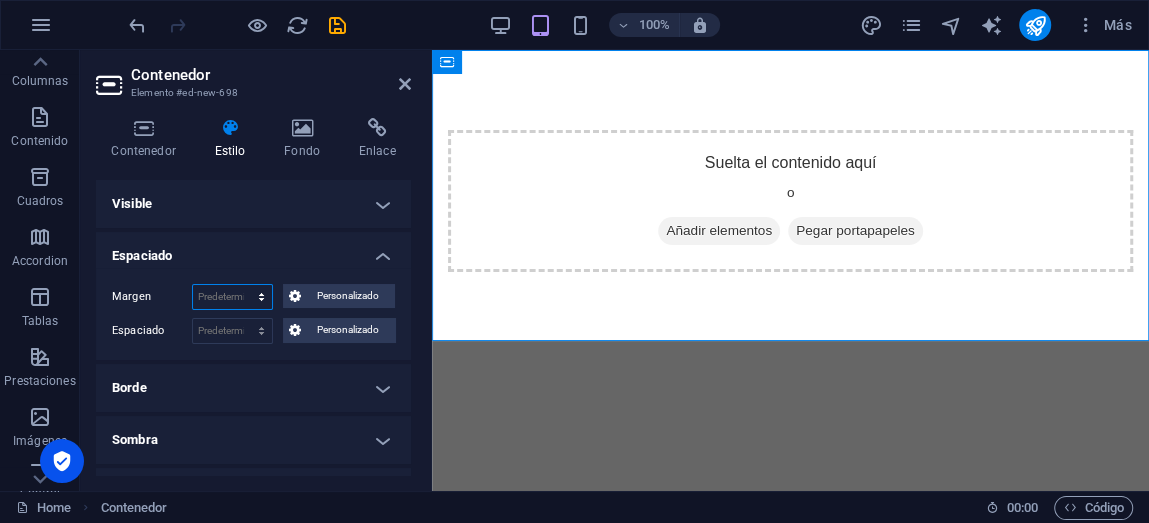 select on "px" 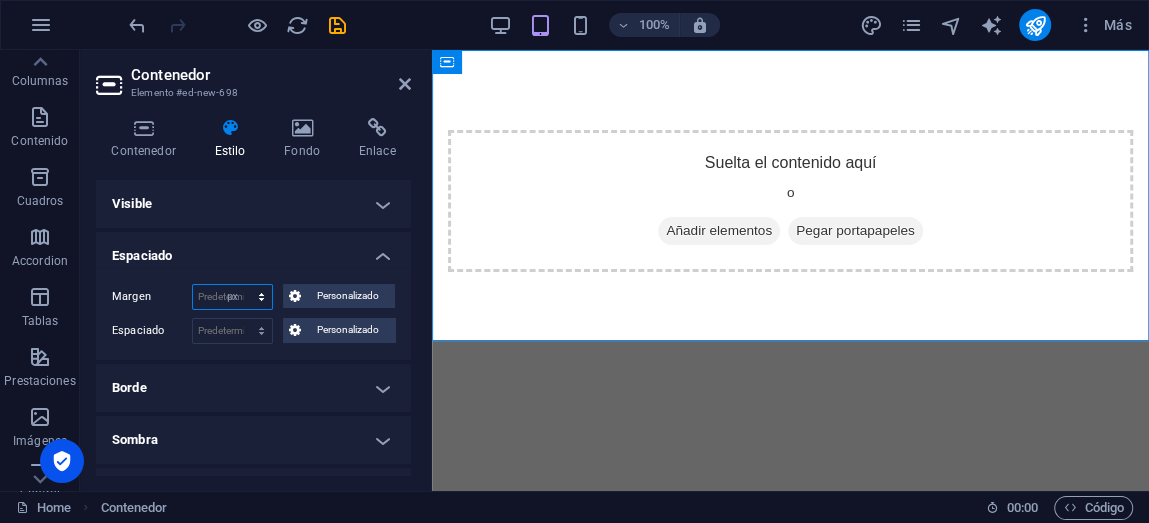 click on "Predeterminado automático px % rem vw vh Personalizado" at bounding box center [232, 297] 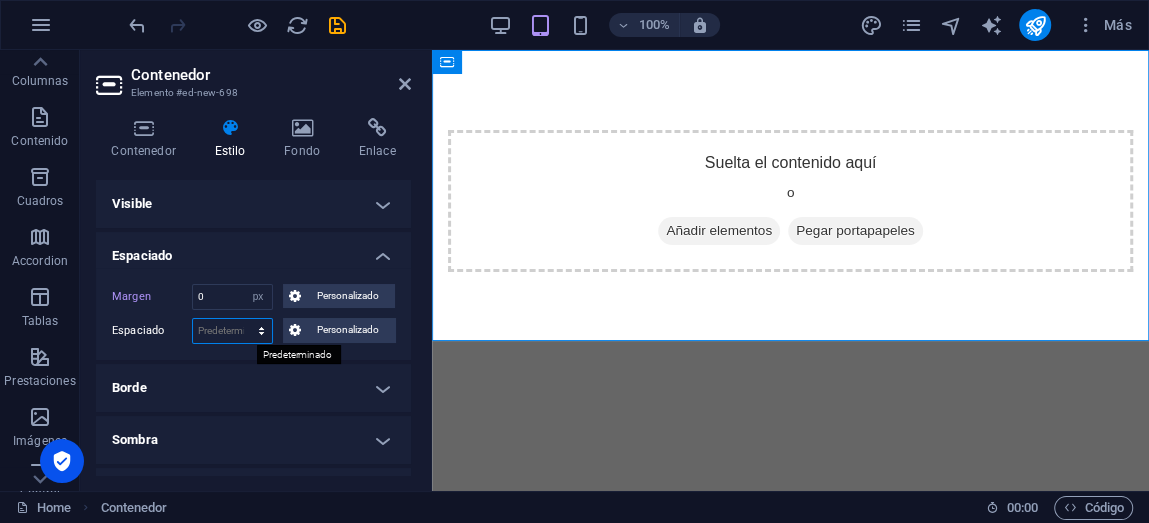 click on "Predeterminado px rem % vh vw Personalizado" at bounding box center [232, 331] 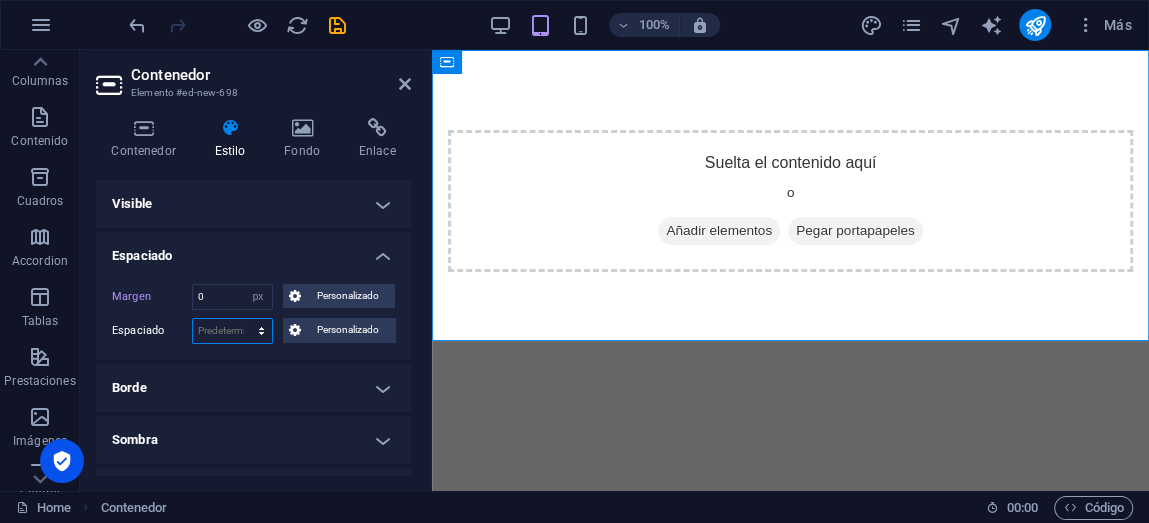 select on "%" 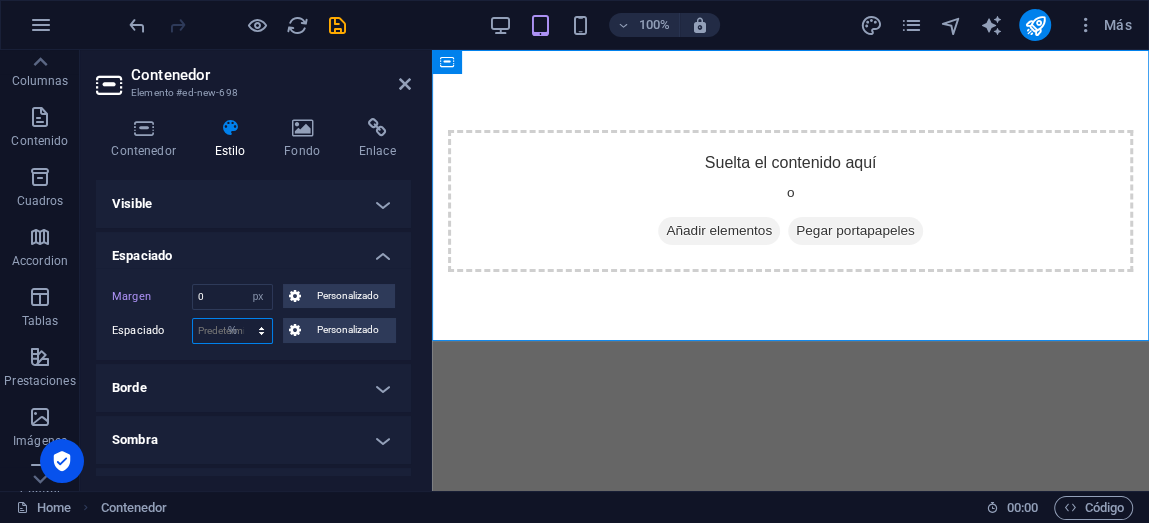 click on "Predeterminado px rem % vh vw Personalizado" at bounding box center [232, 331] 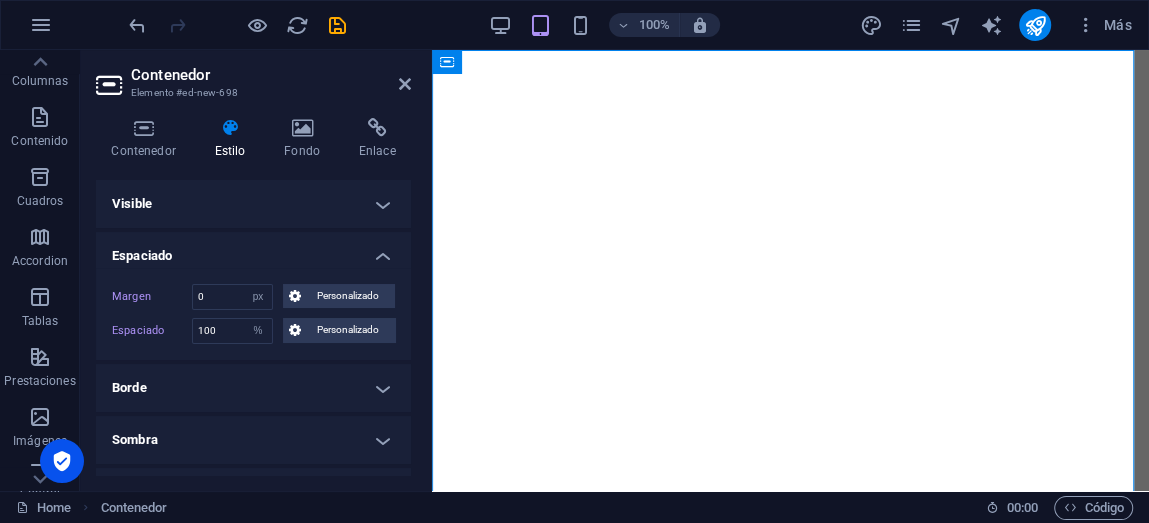 click on "Espaciado" at bounding box center [253, 250] 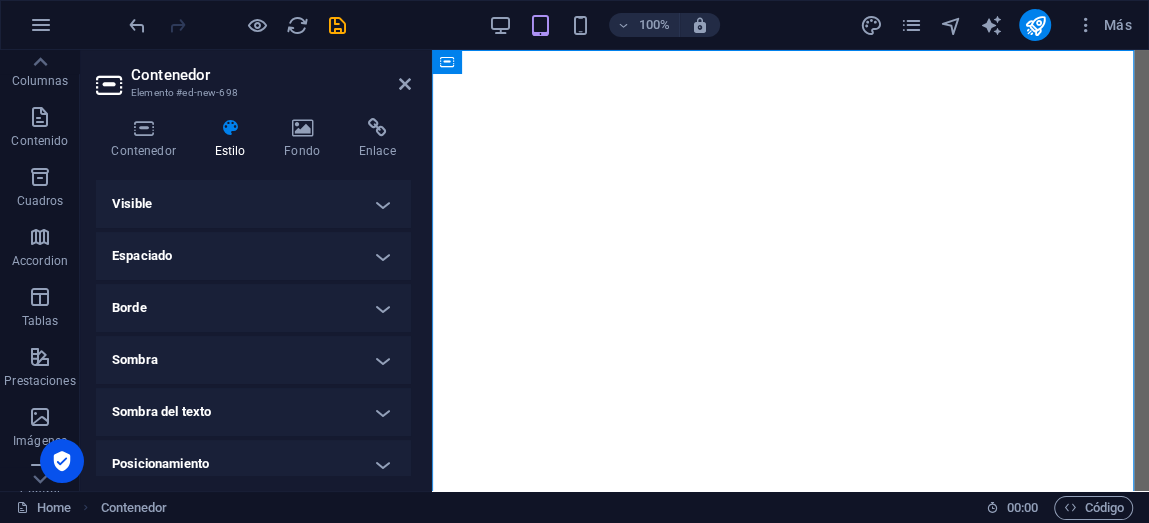 click on "Visible" at bounding box center [253, 204] 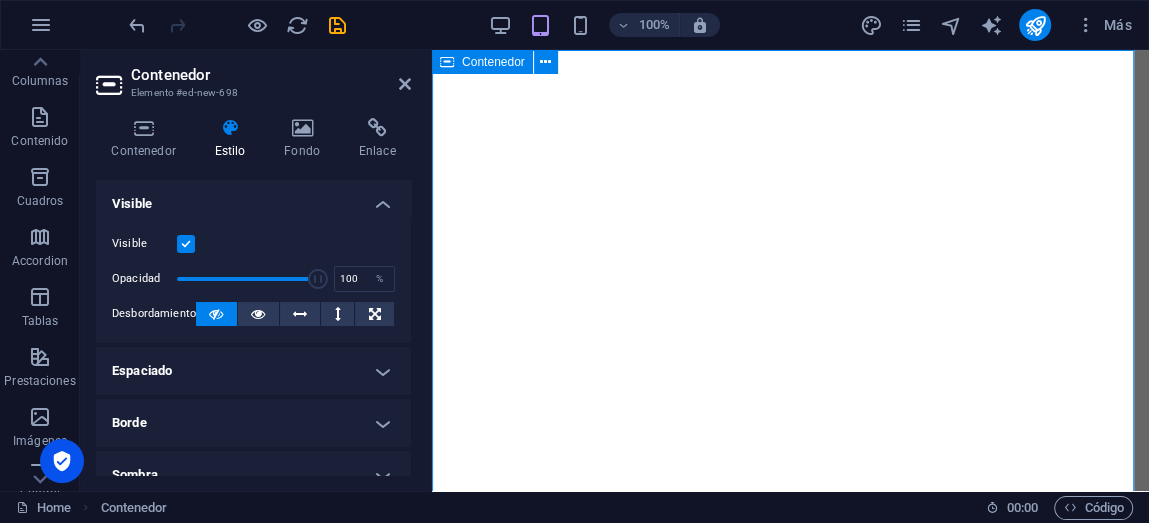 click on "Suelta el contenido aquí o  Añadir elementos  Pegar portapapeles" at bounding box center [790, 906] 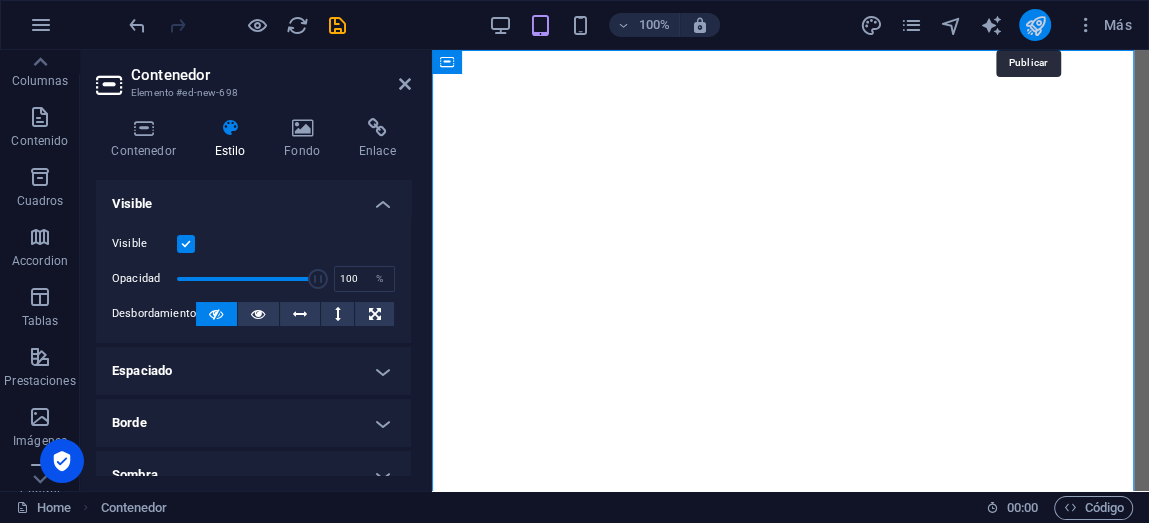 click at bounding box center [1035, 25] 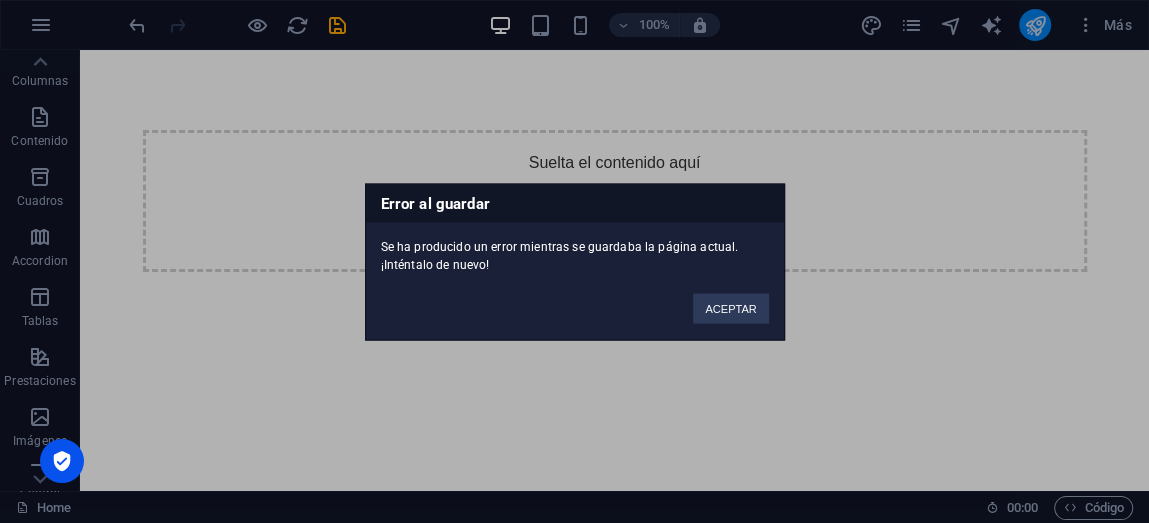 click on "ACEPTAR" at bounding box center [730, 308] 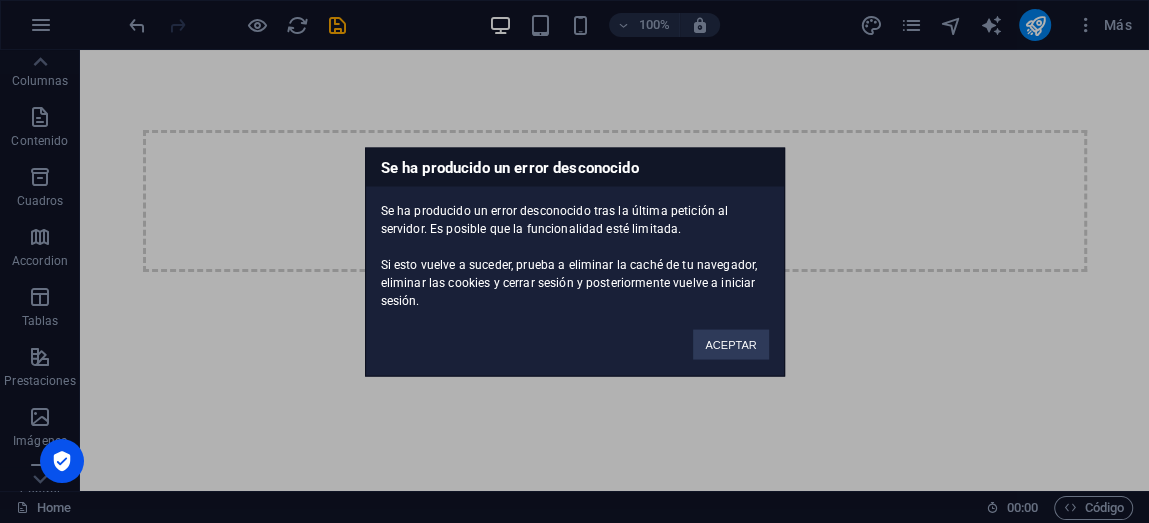 click on "ACEPTAR" at bounding box center (730, 334) 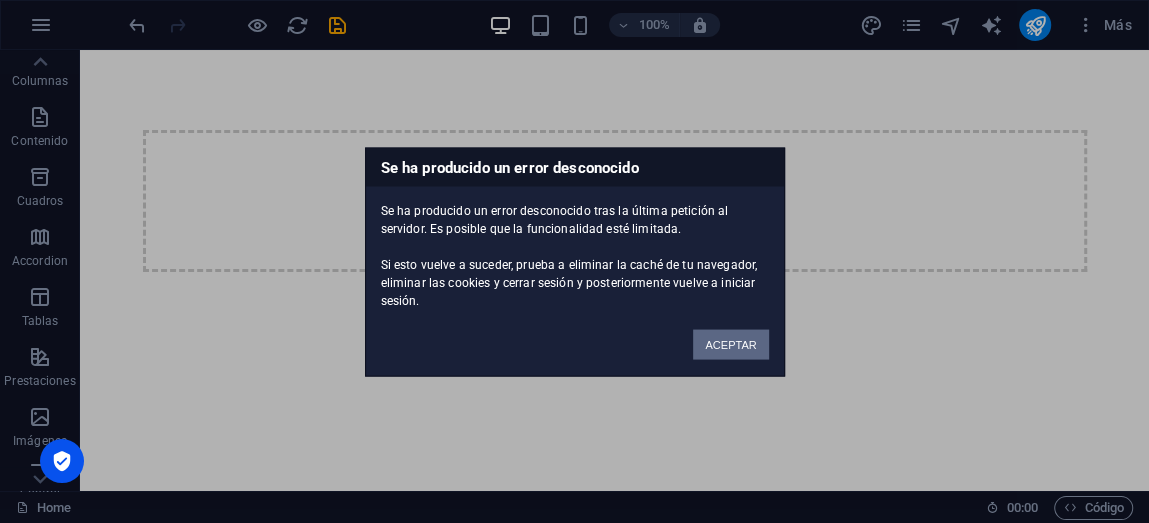 click on "ACEPTAR" at bounding box center (730, 344) 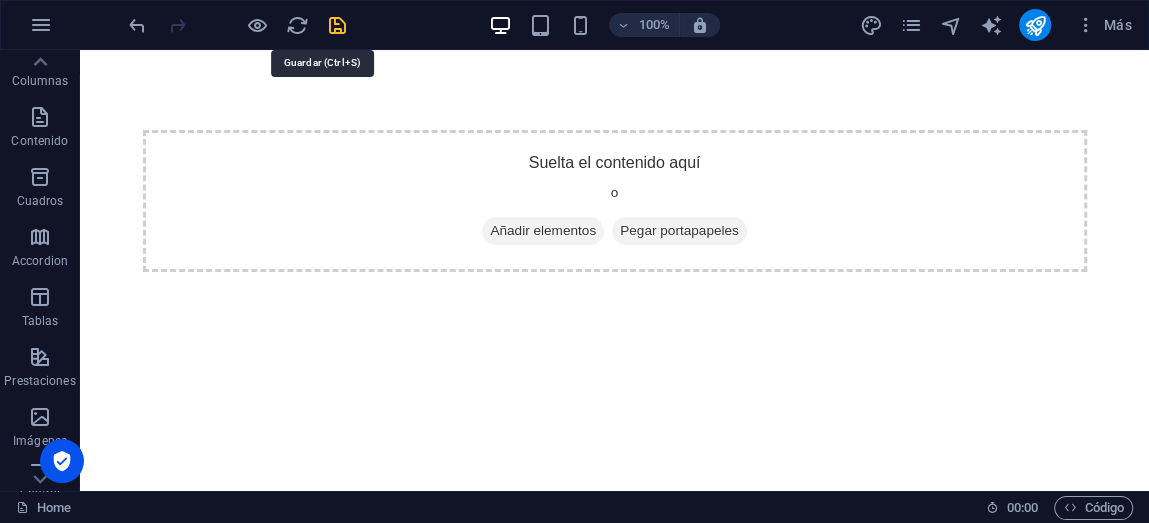 click at bounding box center [337, 25] 